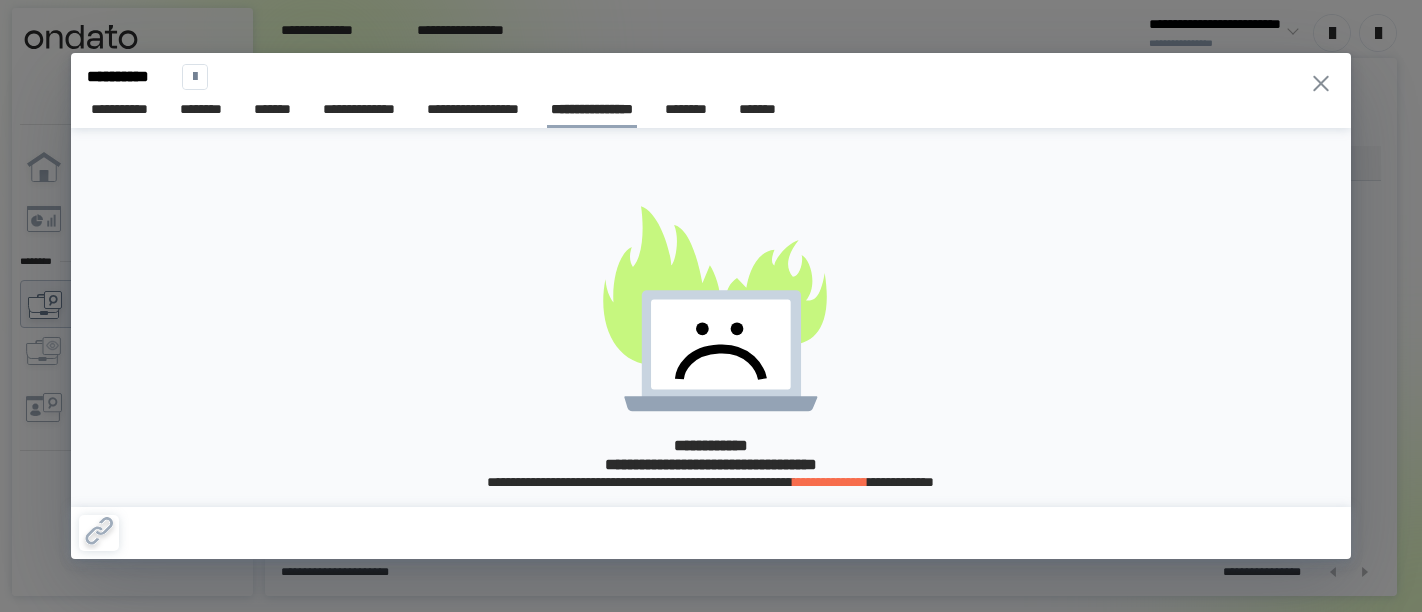 click on "[FIRST] [LAST] [MIDDLE] [SUFFIX] [STREET_NAME] [BUILDING_NUMBER] [CITY] [STATE] [POSTAL_CODE] [COUNTRY] [COORDINATES]" at bounding box center [711, 306] 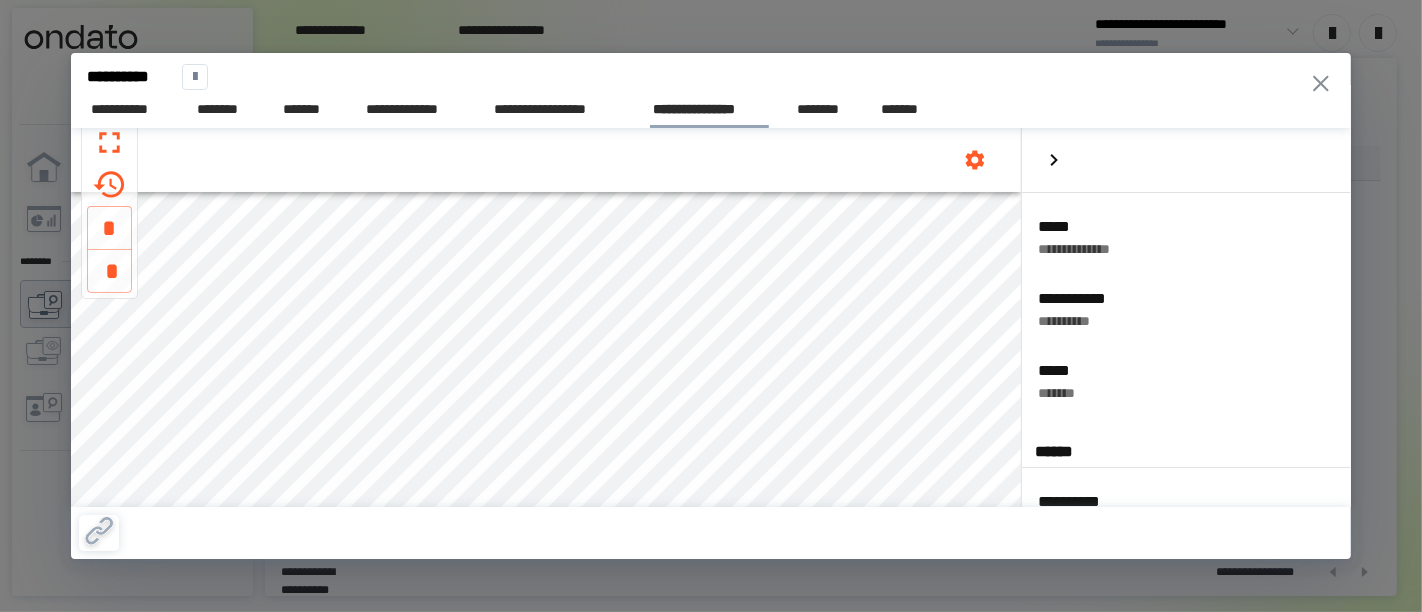scroll, scrollTop: 0, scrollLeft: 0, axis: both 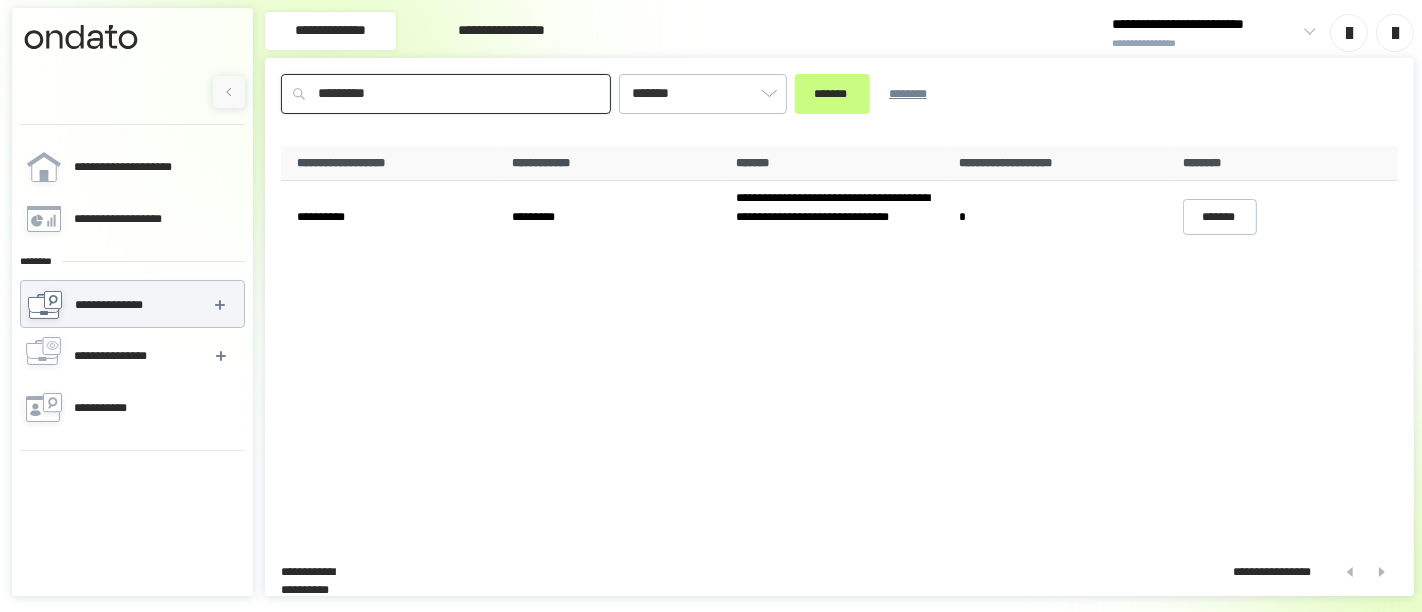 click on "*********" at bounding box center (446, 94) 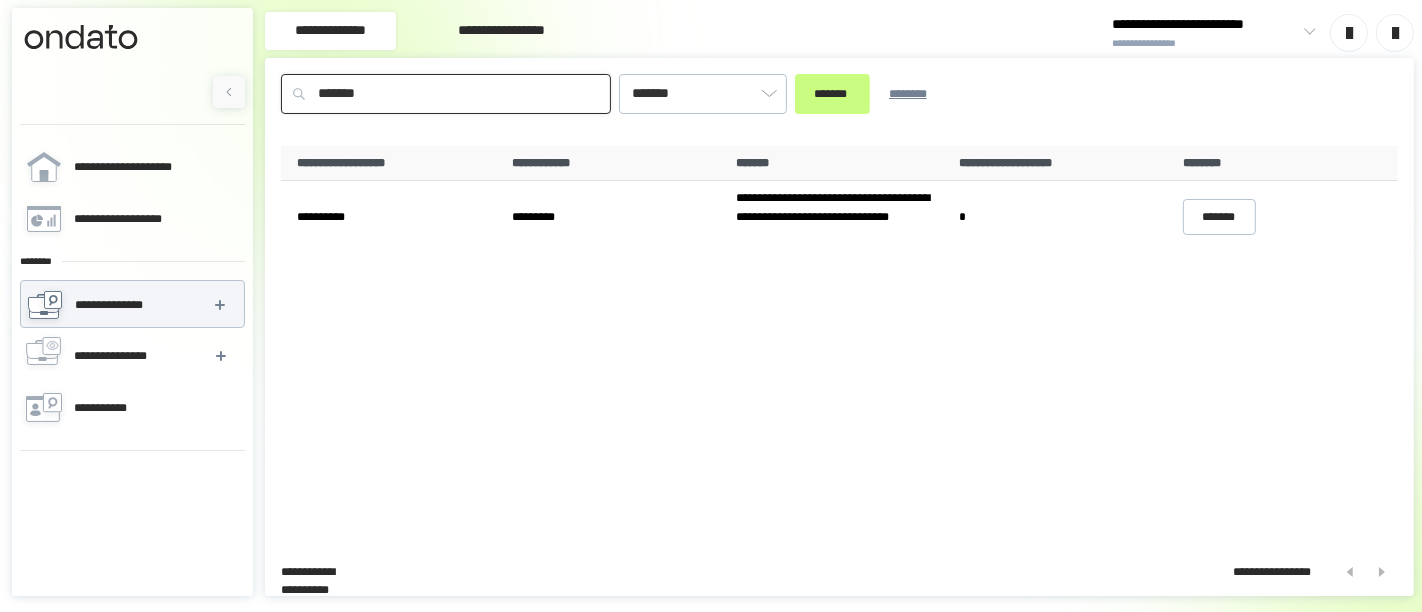 type on "*******" 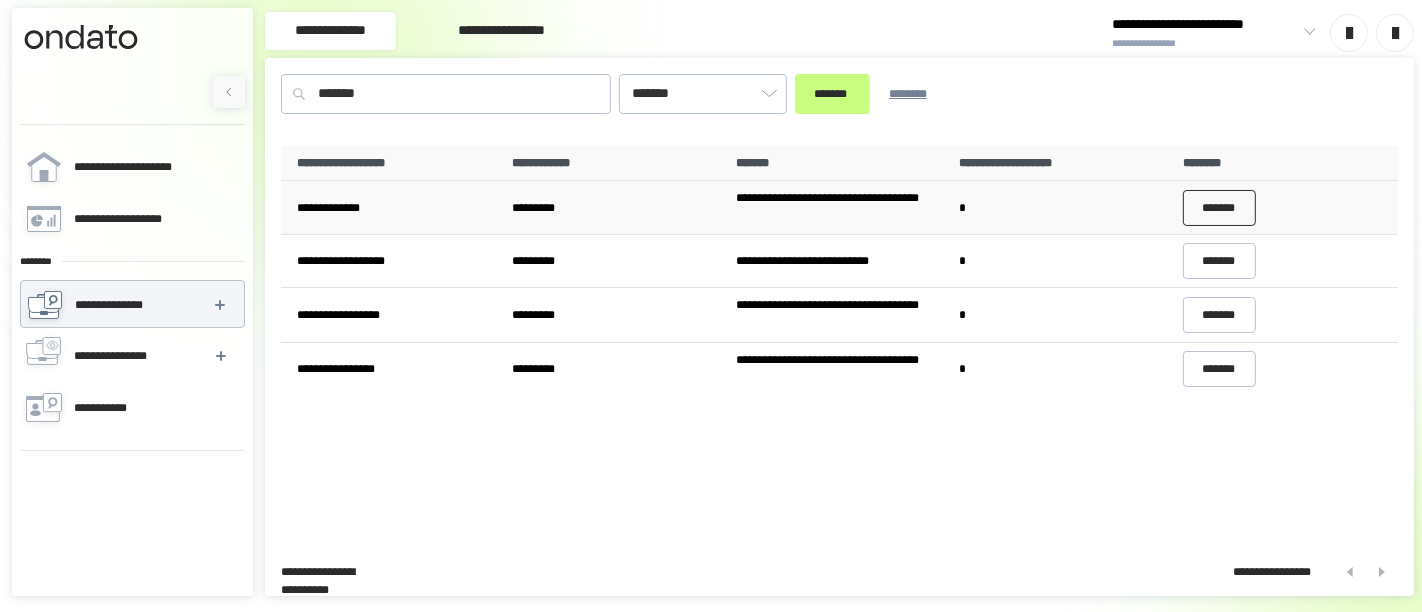 click on "*******" at bounding box center [1220, 208] 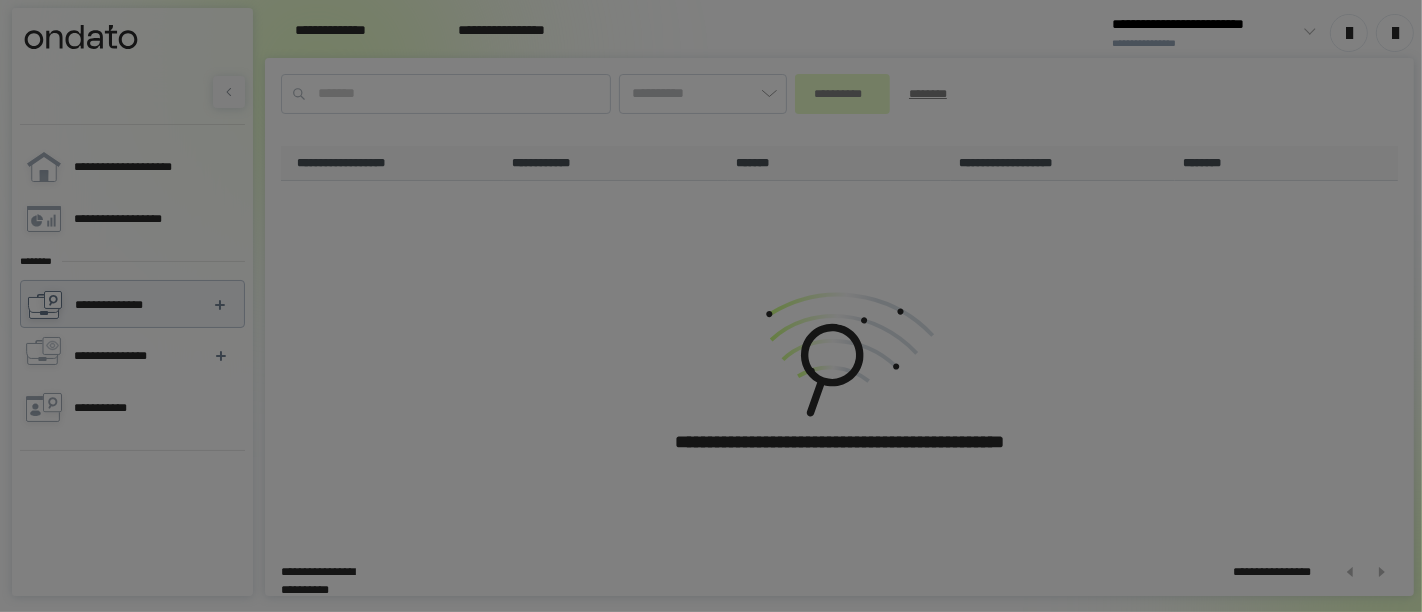 type on "*******" 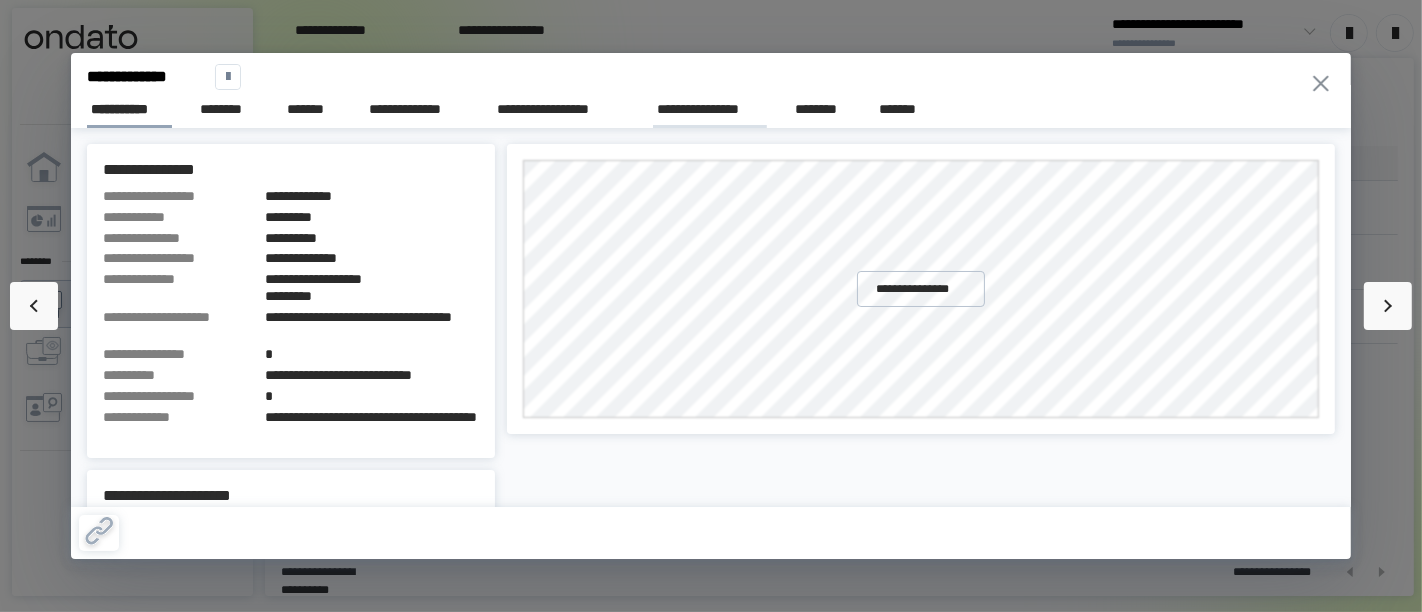 click on "**********" at bounding box center [710, 109] 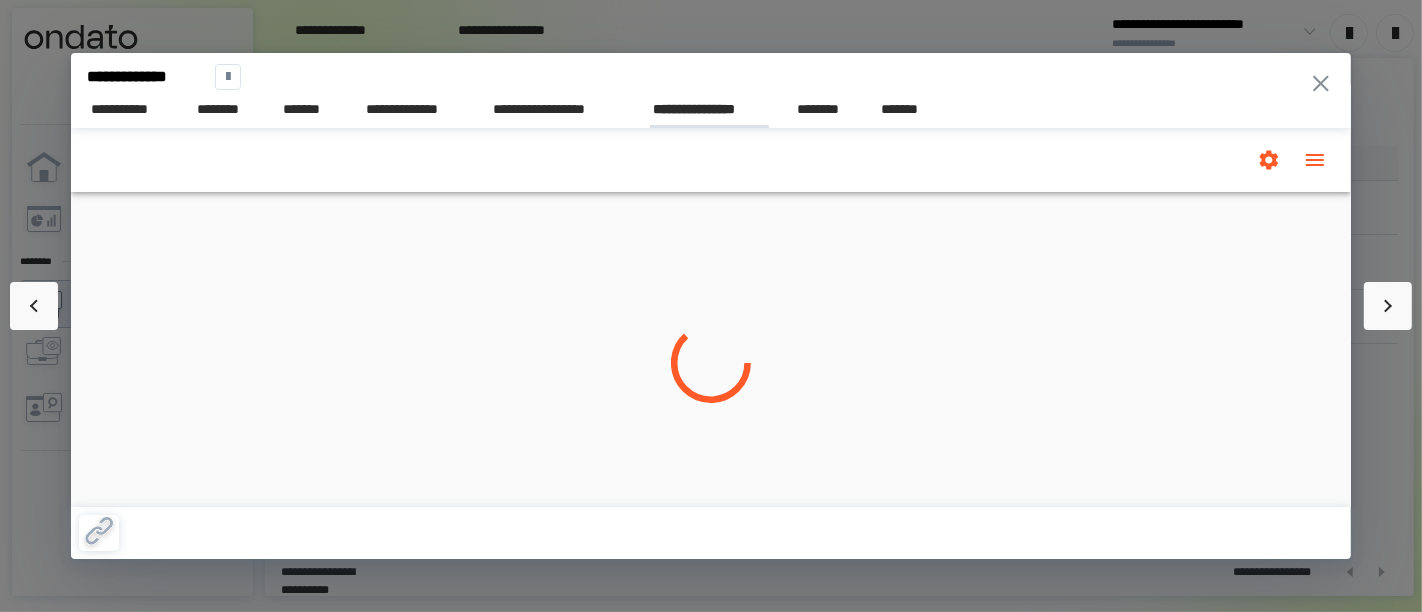 scroll, scrollTop: 0, scrollLeft: 0, axis: both 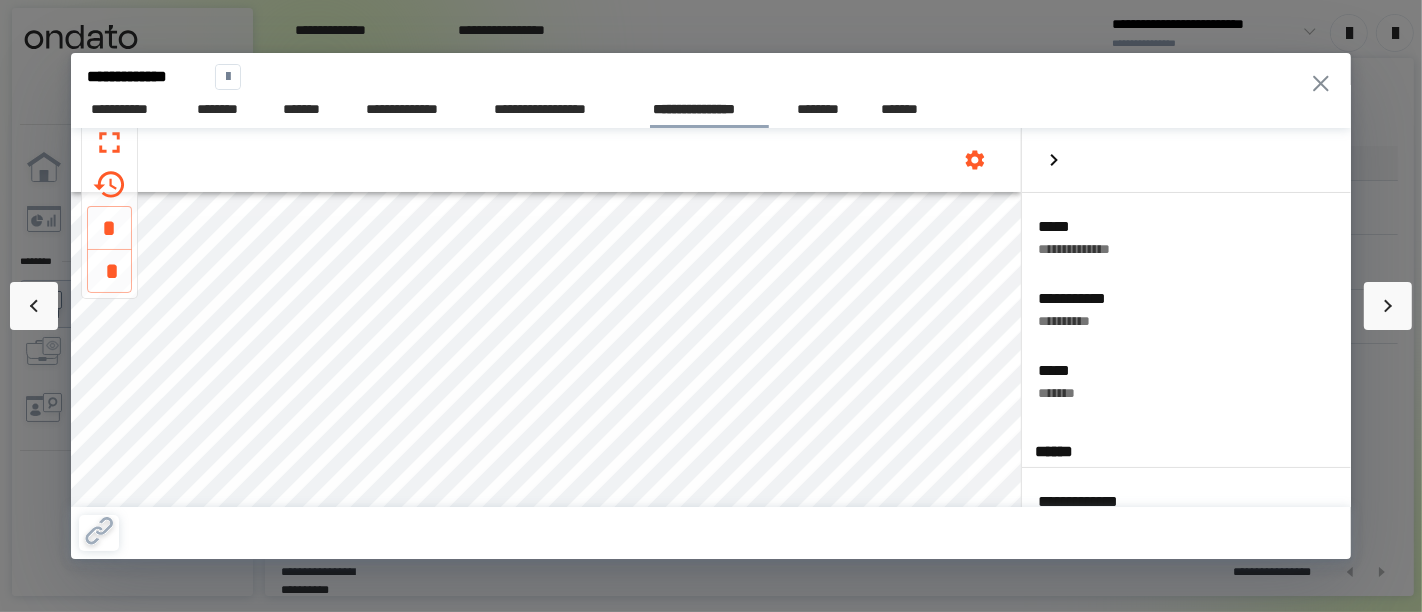 click on "[FIRST] [LAST] [MIDDLE] [SUFFIX] [STREET_NAME] [BUILDING_NUMBER] [CITY] [STATE] [POSTAL_CODE] [COUNTRY] [COORDINATES]" at bounding box center [711, 306] 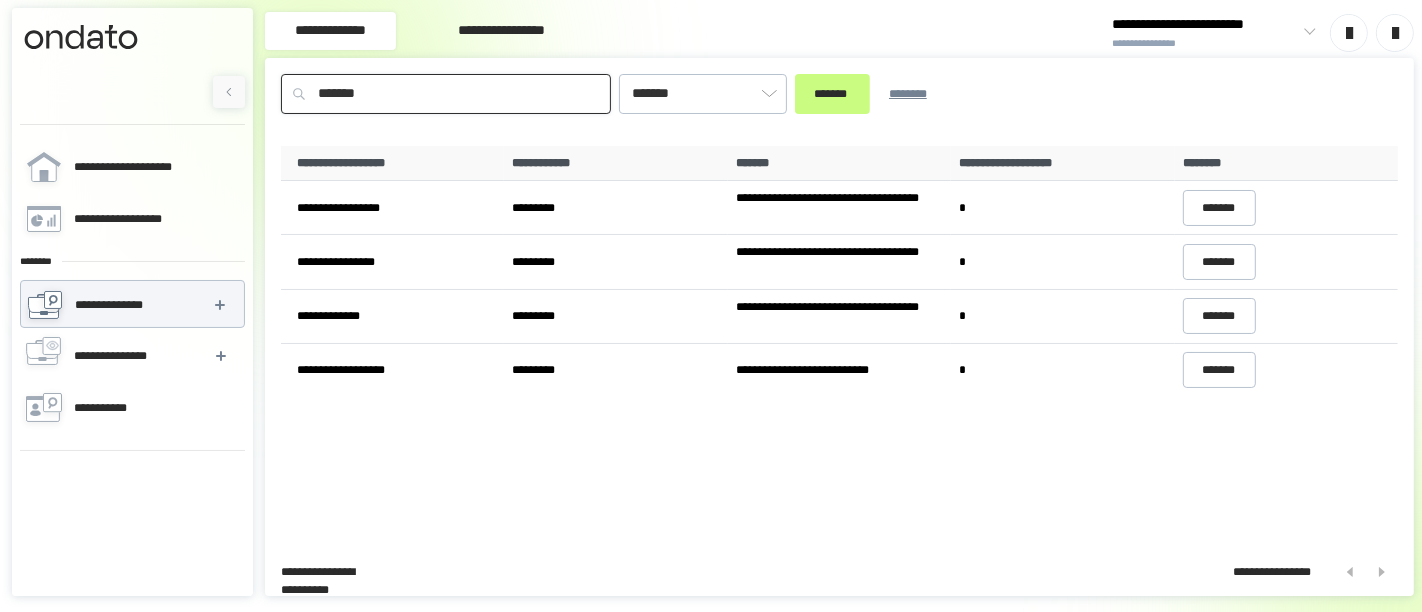 click on "*******" at bounding box center [446, 94] 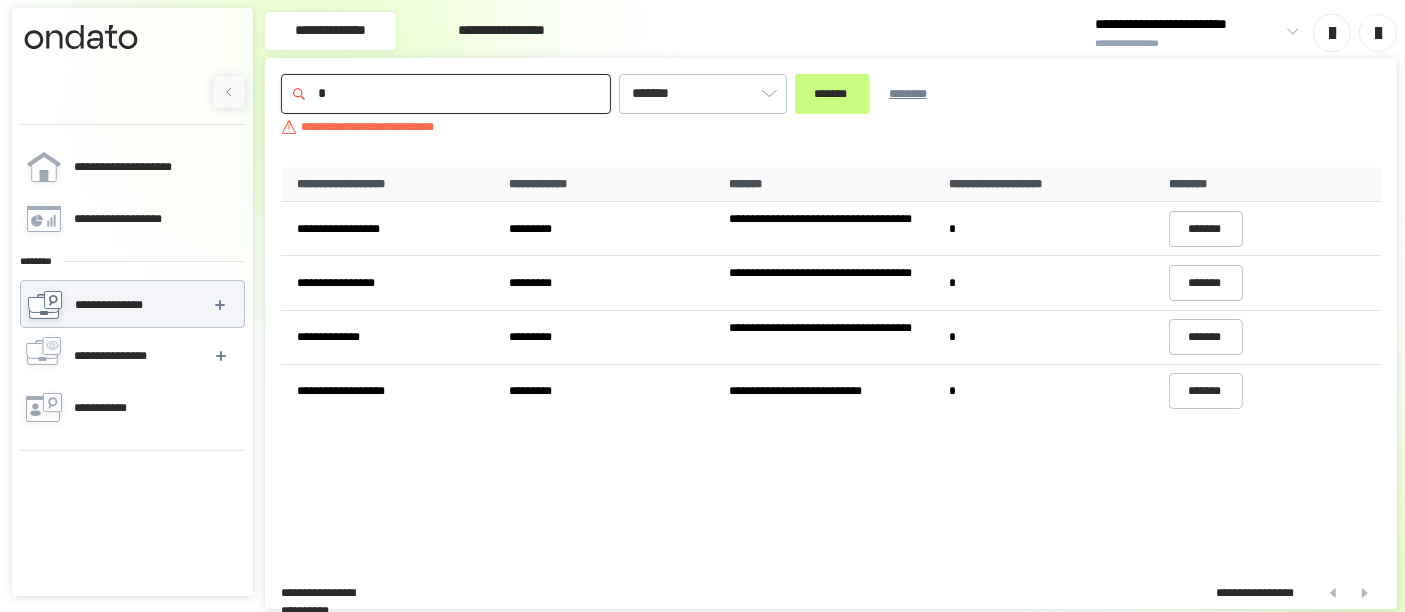 type on "******" 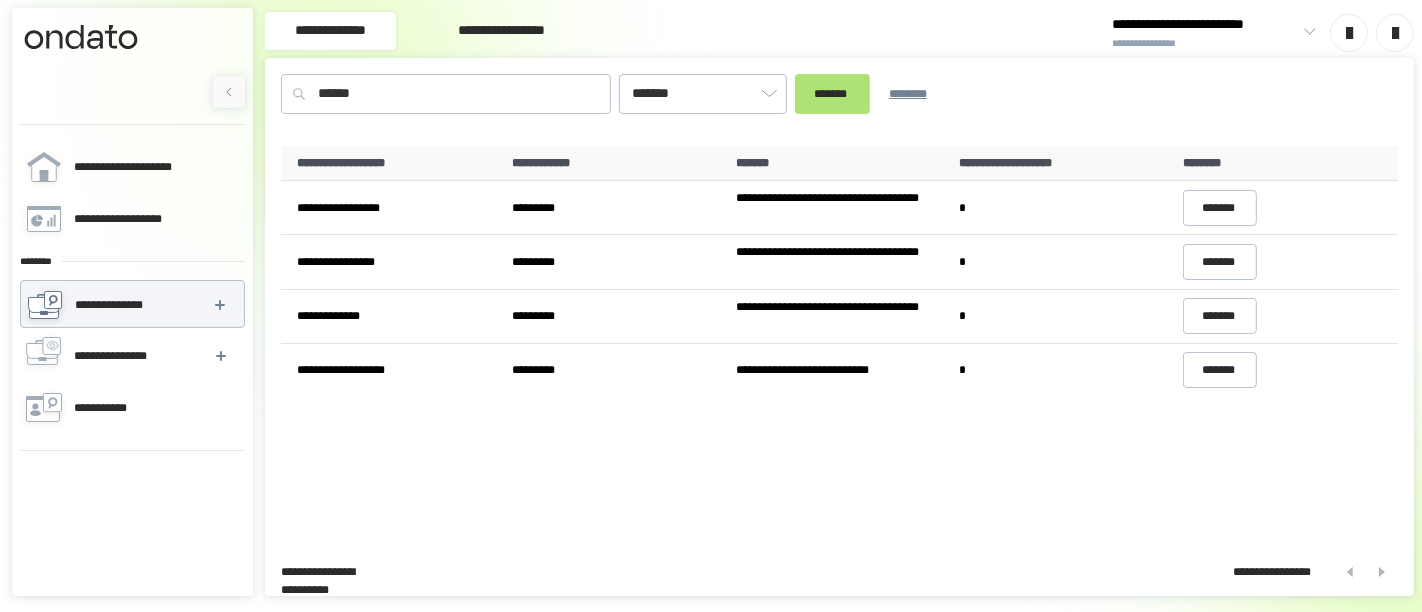 click on "*******" at bounding box center [832, 93] 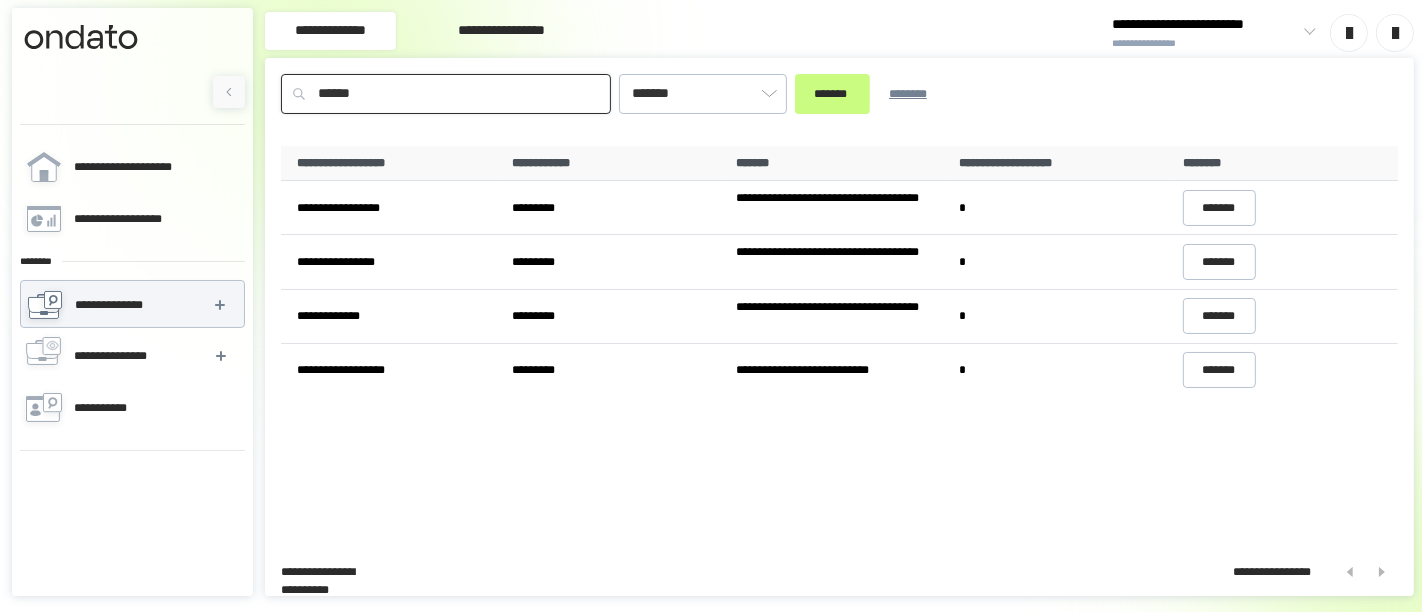 click on "******" at bounding box center (446, 94) 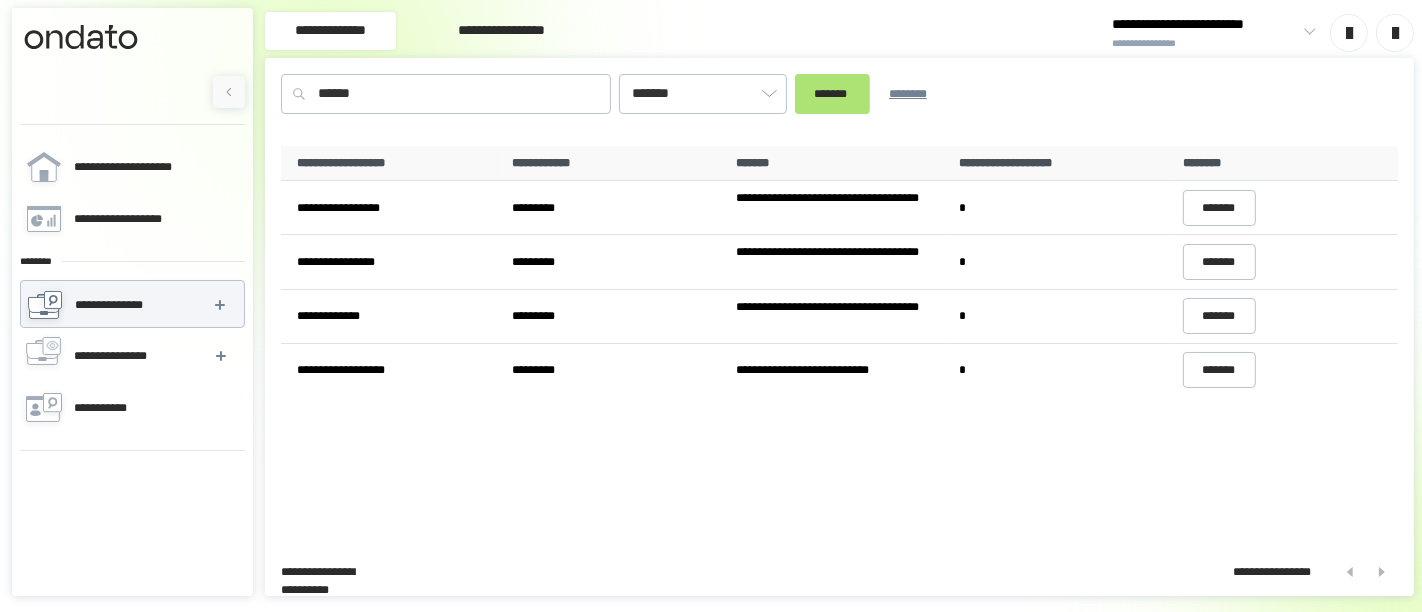 click on "*******" at bounding box center (832, 93) 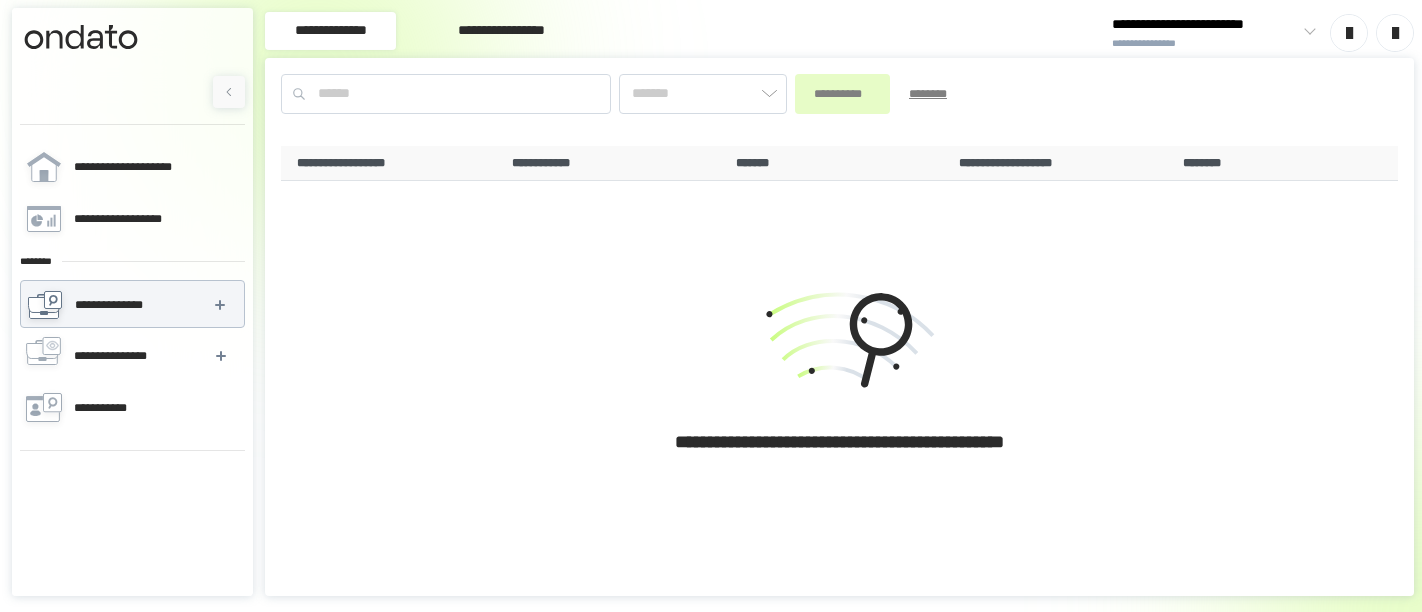 scroll, scrollTop: 0, scrollLeft: 0, axis: both 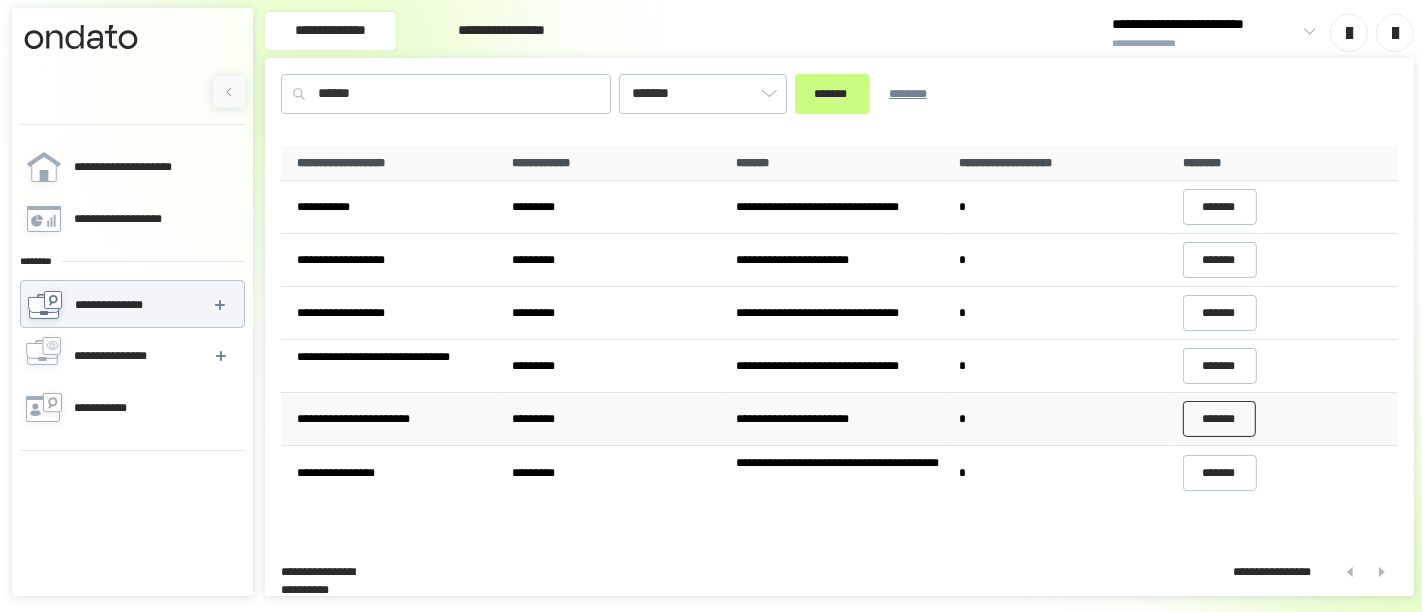 click on "*******" at bounding box center [1220, 419] 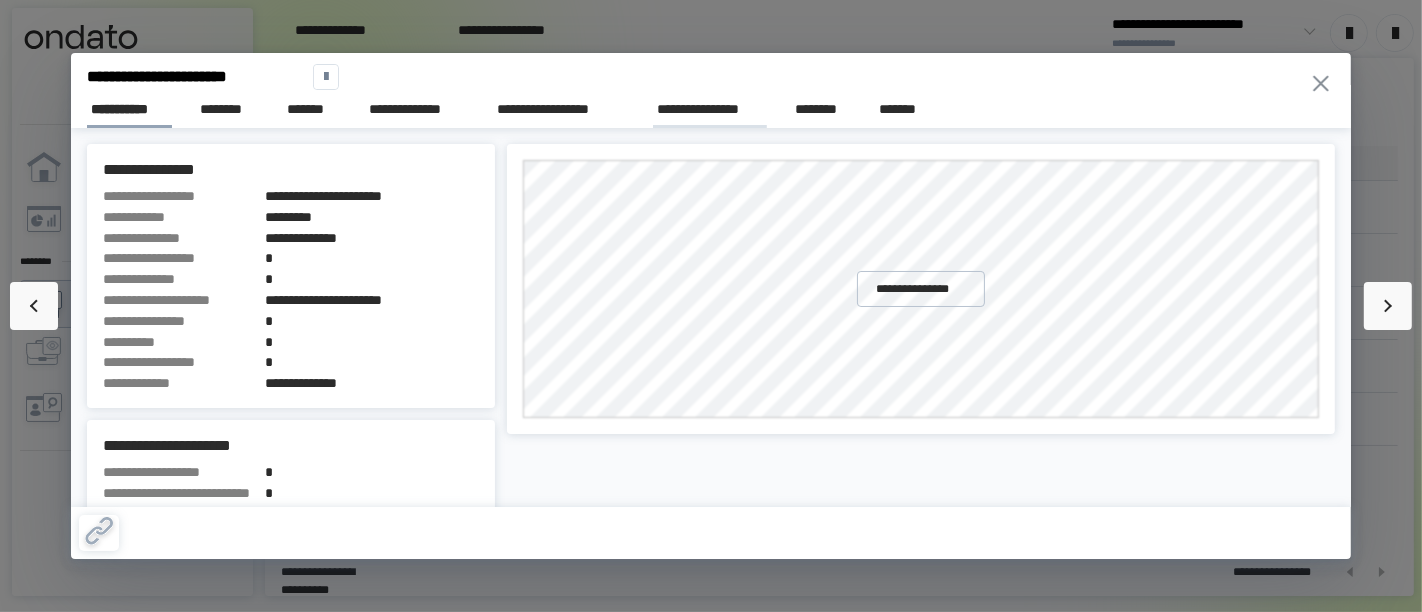 click on "**********" at bounding box center (710, 109) 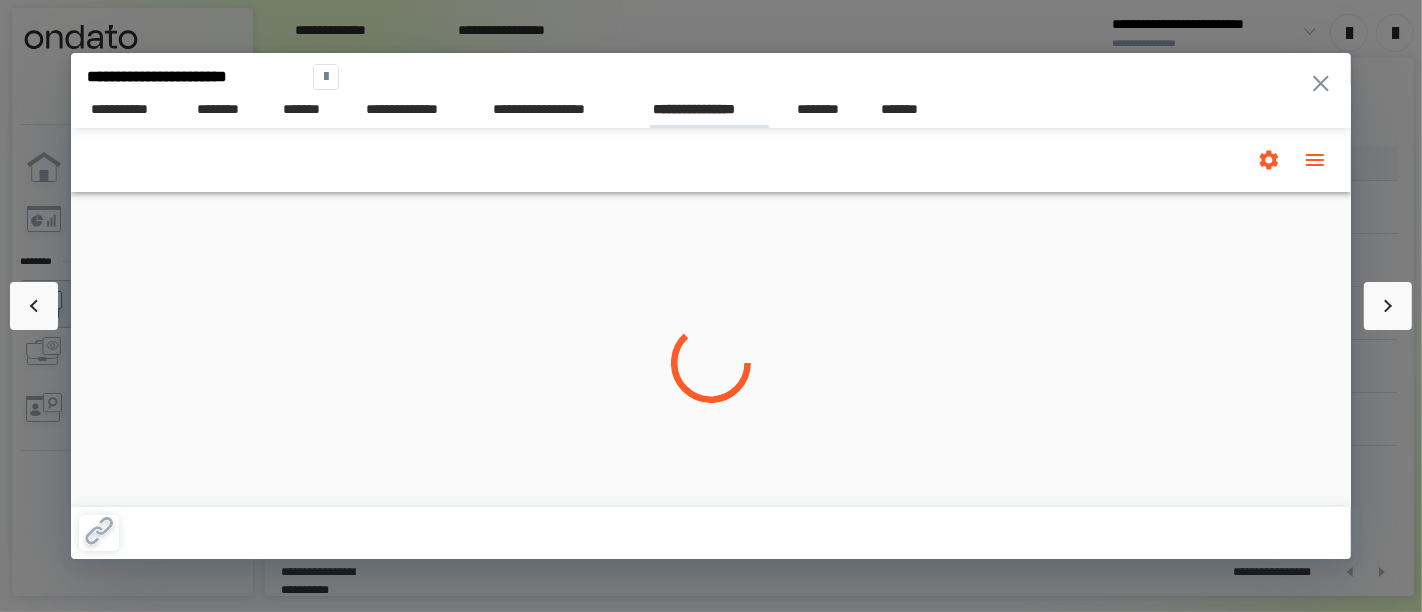 scroll, scrollTop: 0, scrollLeft: 0, axis: both 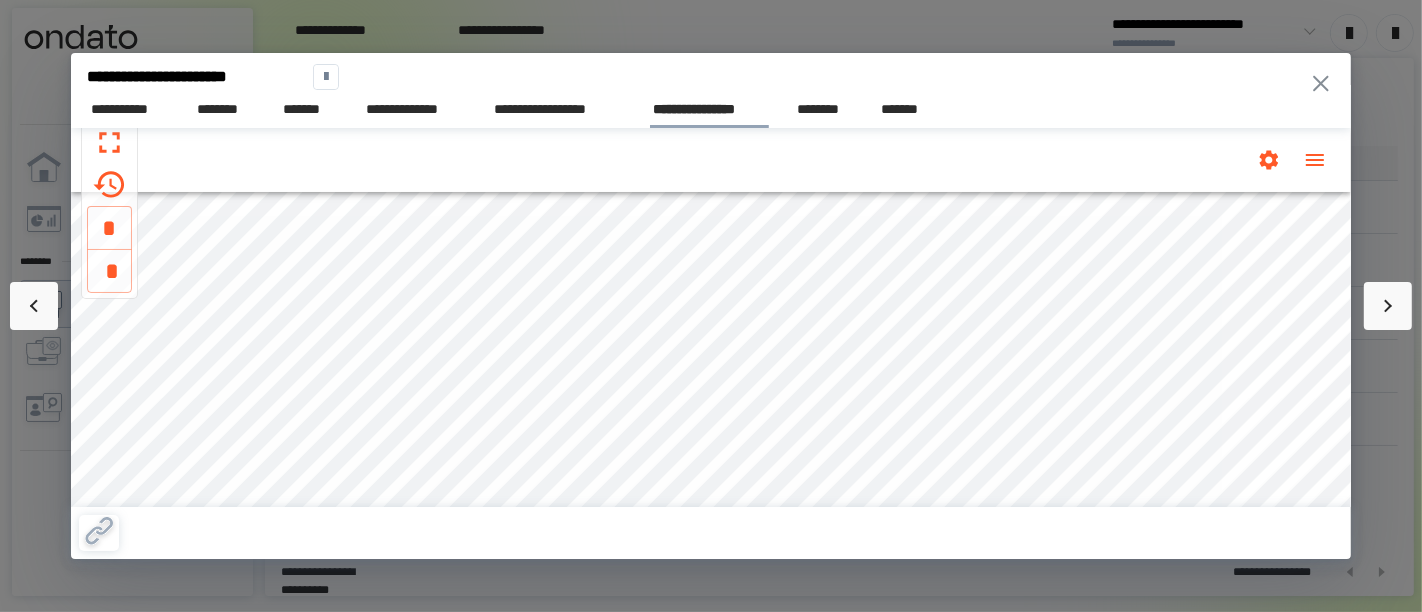 click 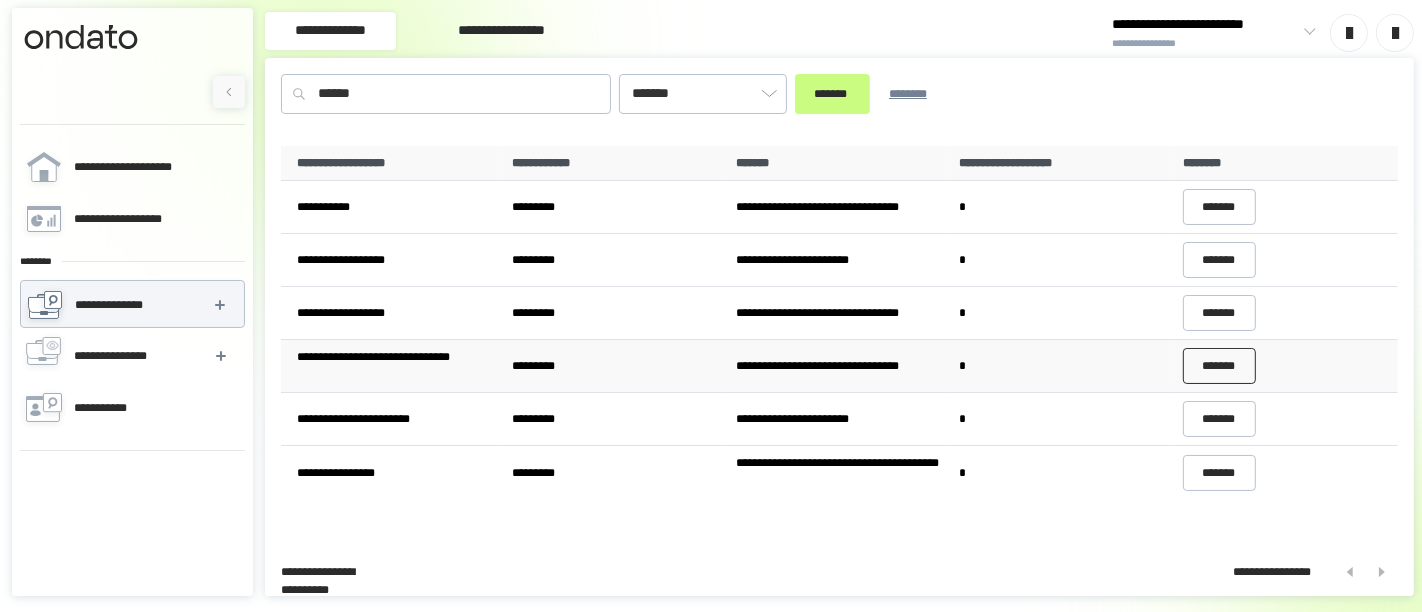 click on "*******" at bounding box center [1220, 366] 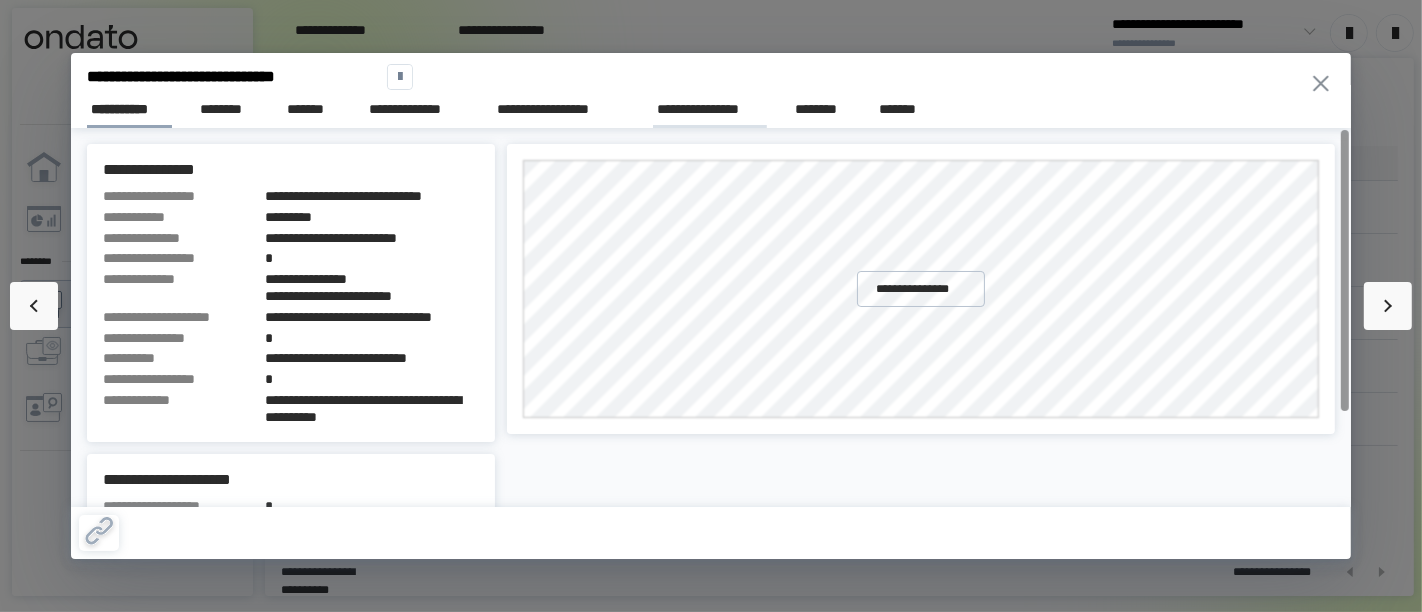 click on "**********" at bounding box center [710, 109] 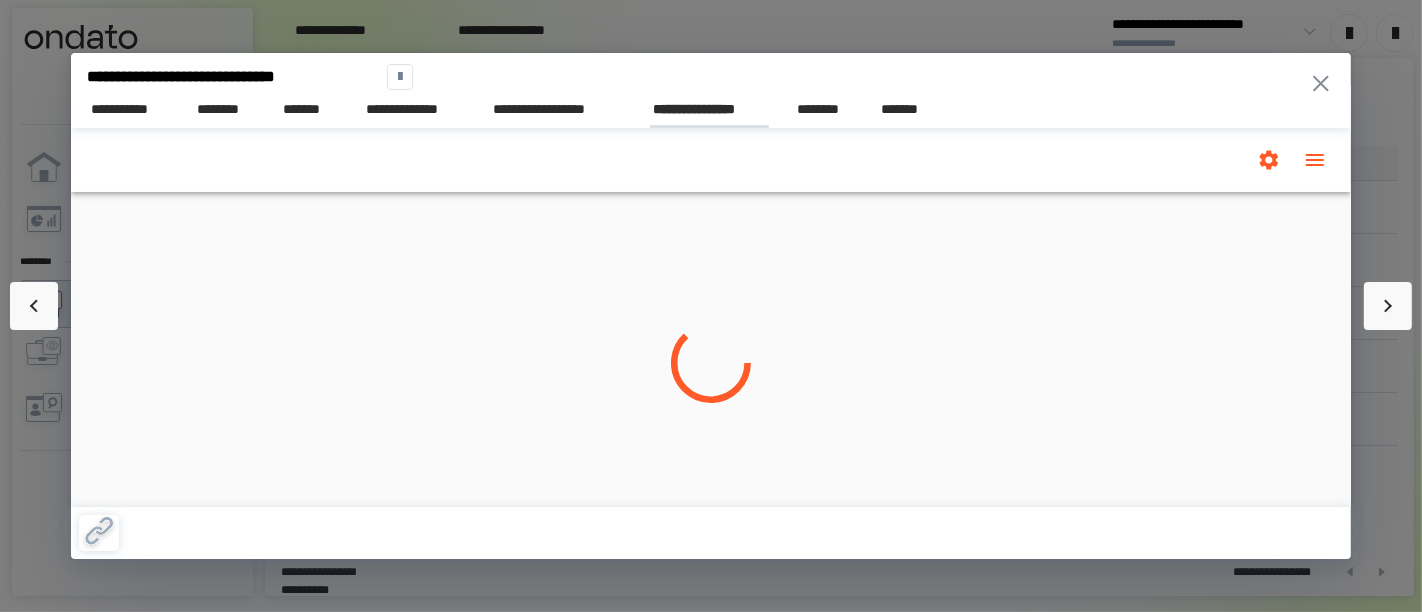 scroll, scrollTop: 0, scrollLeft: 0, axis: both 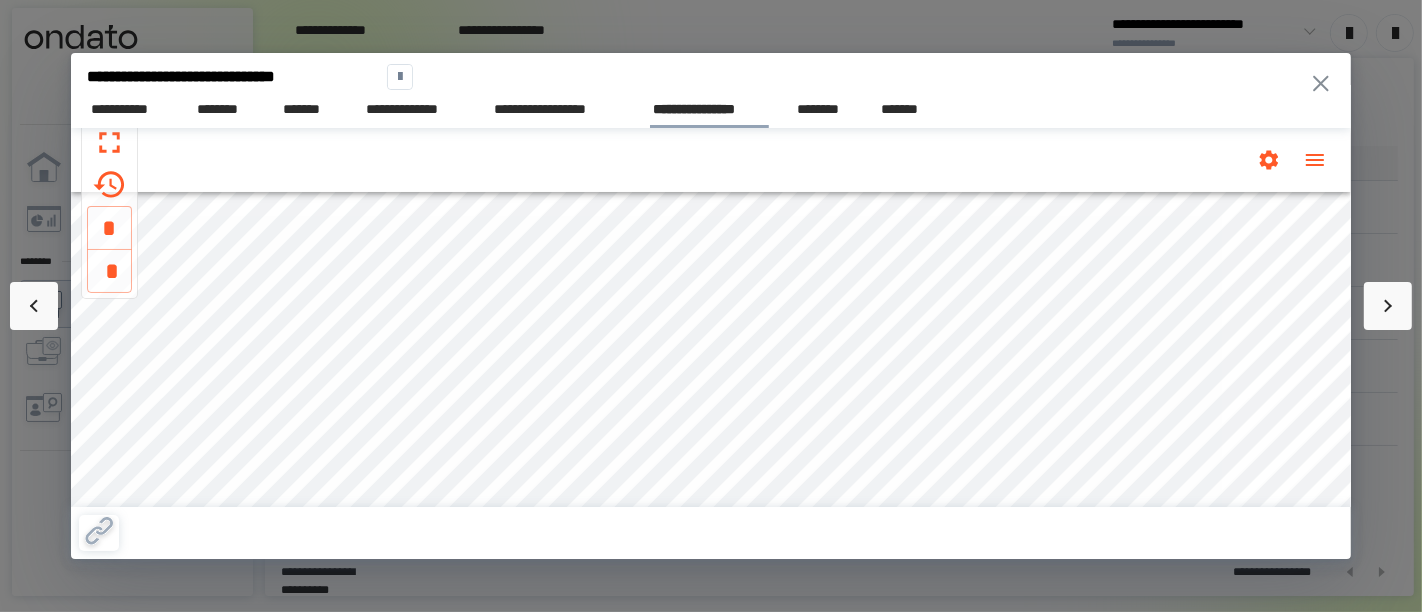 click 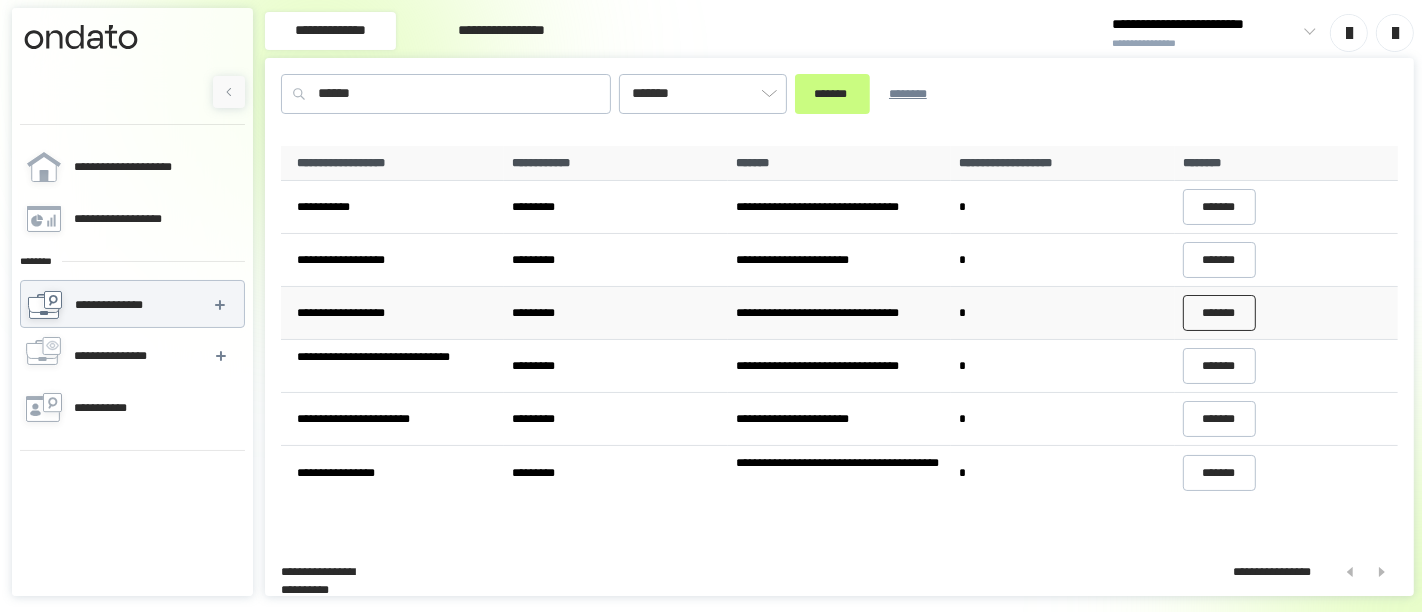 click on "*******" at bounding box center (1220, 313) 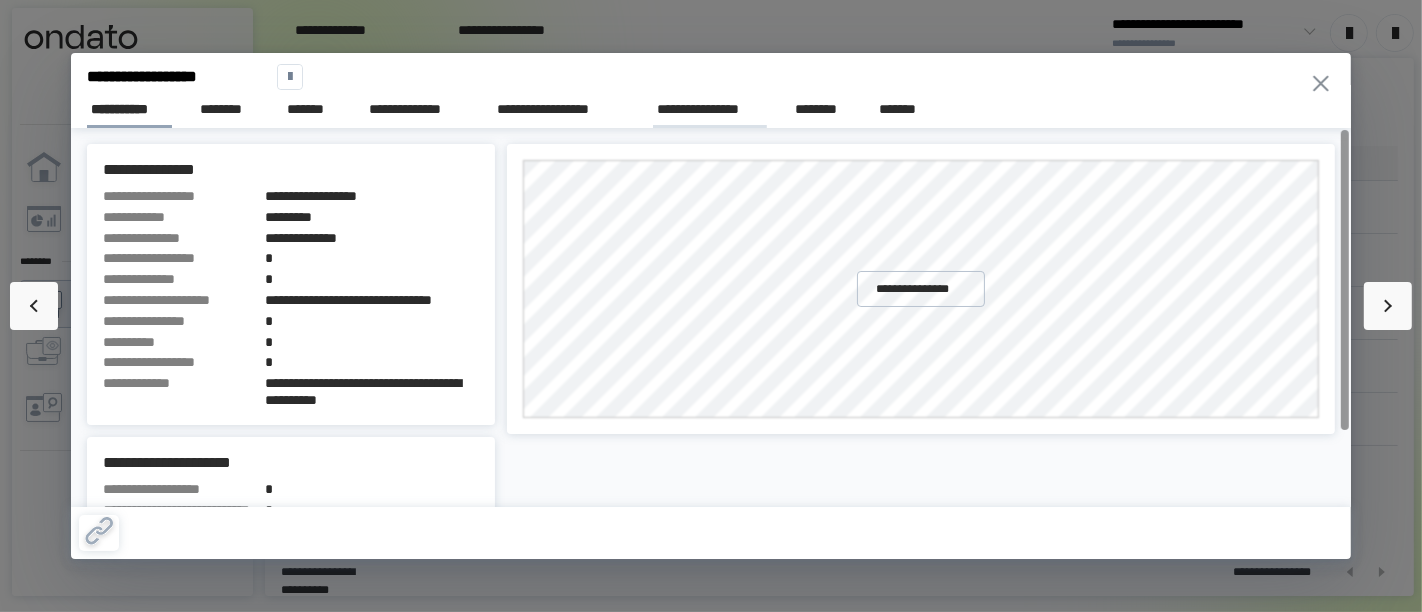 click on "**********" at bounding box center (710, 110) 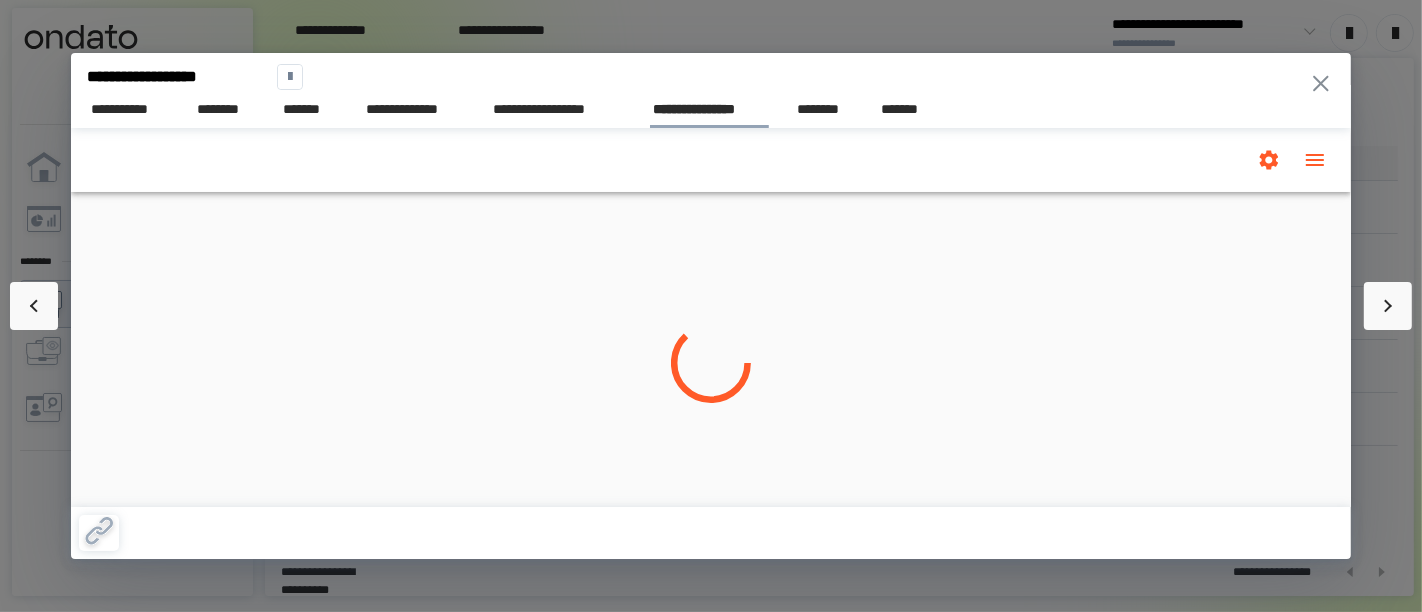 scroll, scrollTop: 0, scrollLeft: 0, axis: both 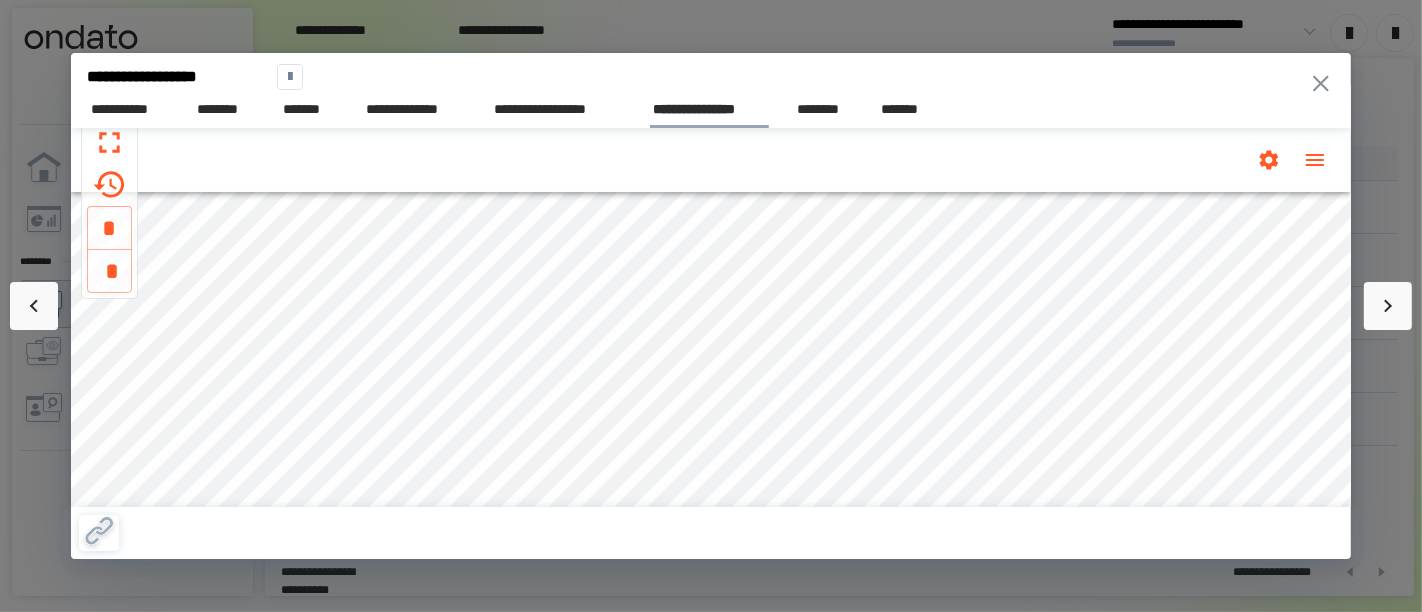 drag, startPoint x: 1314, startPoint y: 84, endPoint x: 1219, endPoint y: 121, distance: 101.950966 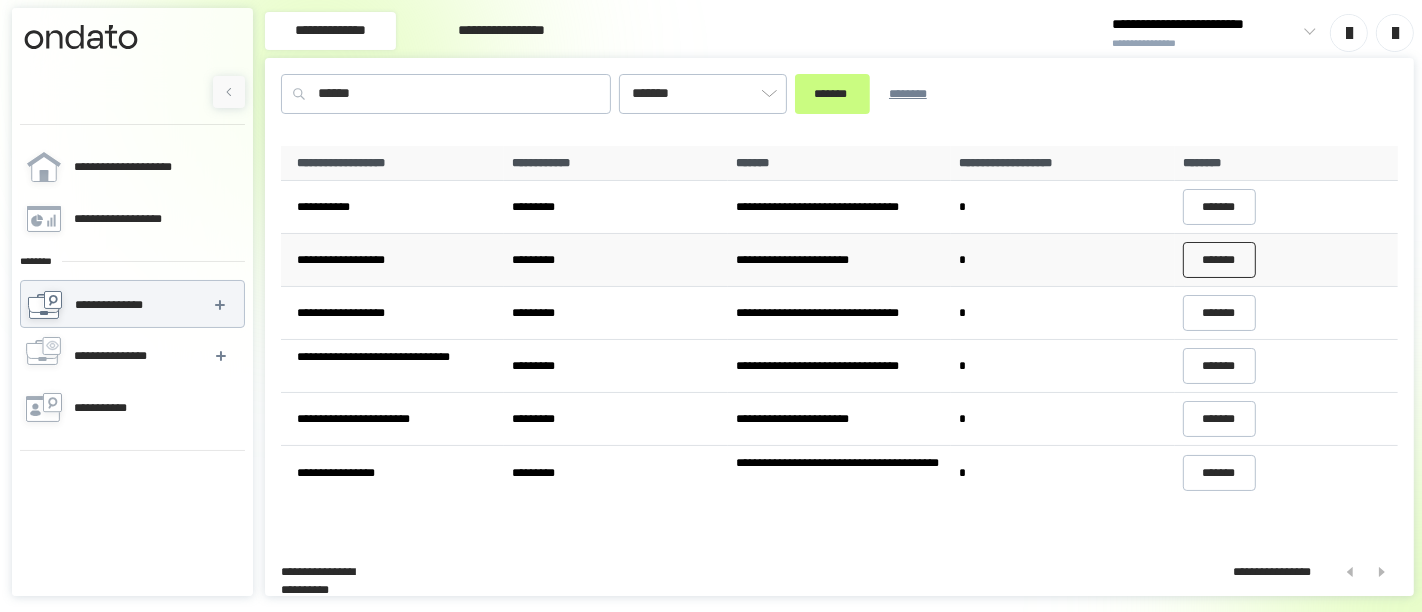 click on "*******" at bounding box center (1220, 260) 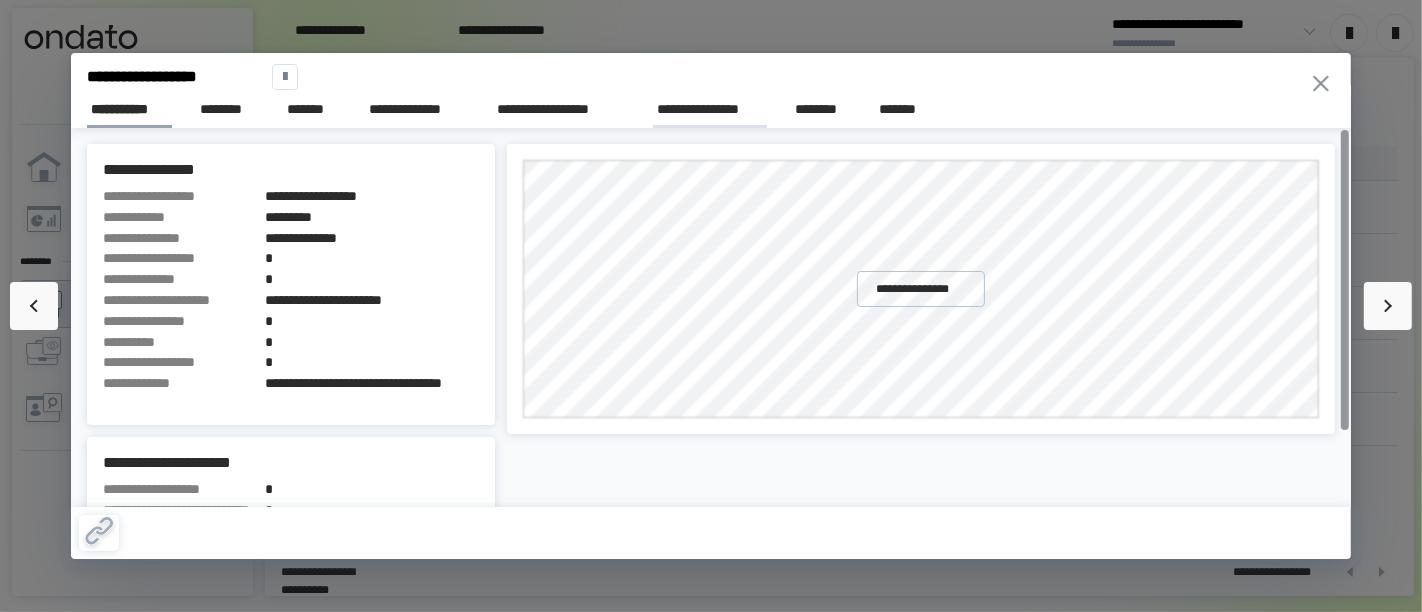 click on "**********" at bounding box center (710, 109) 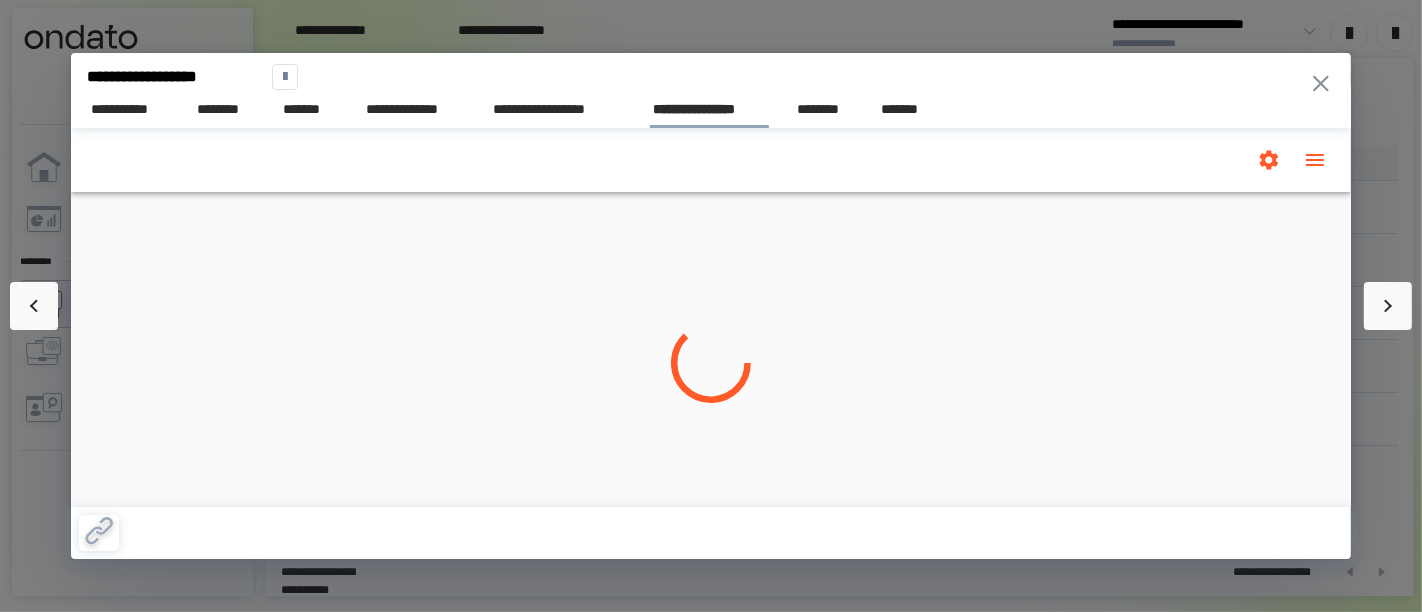 scroll, scrollTop: 0, scrollLeft: 0, axis: both 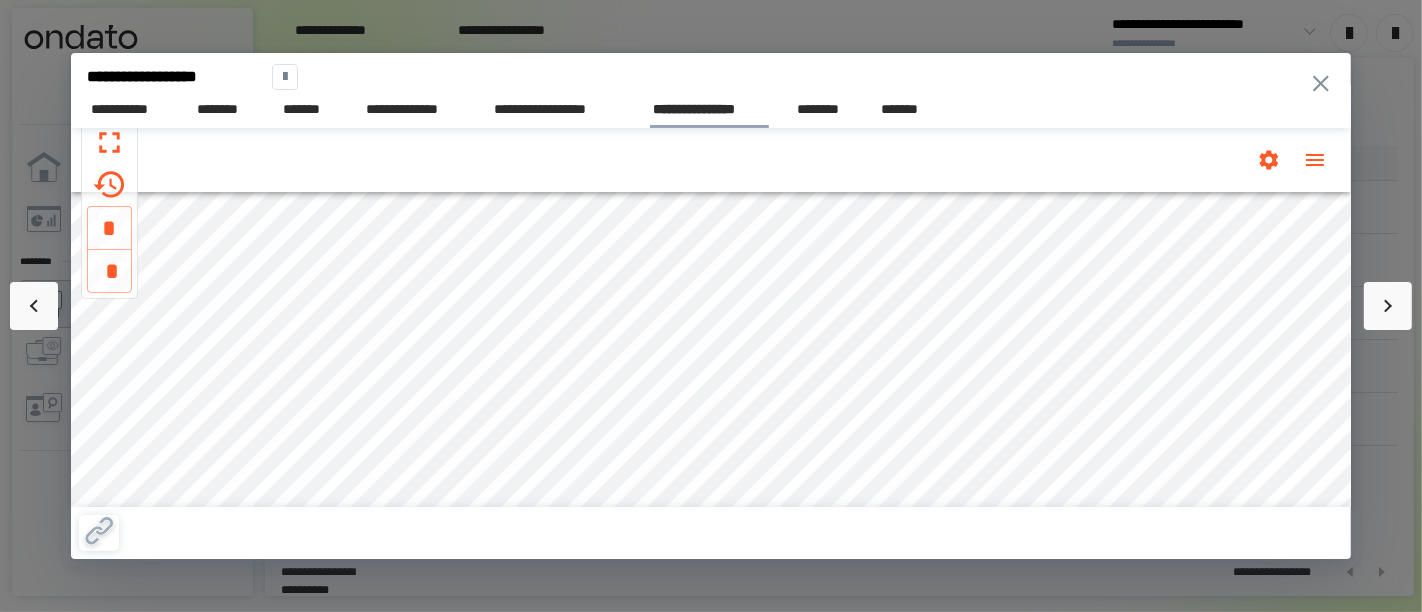 click 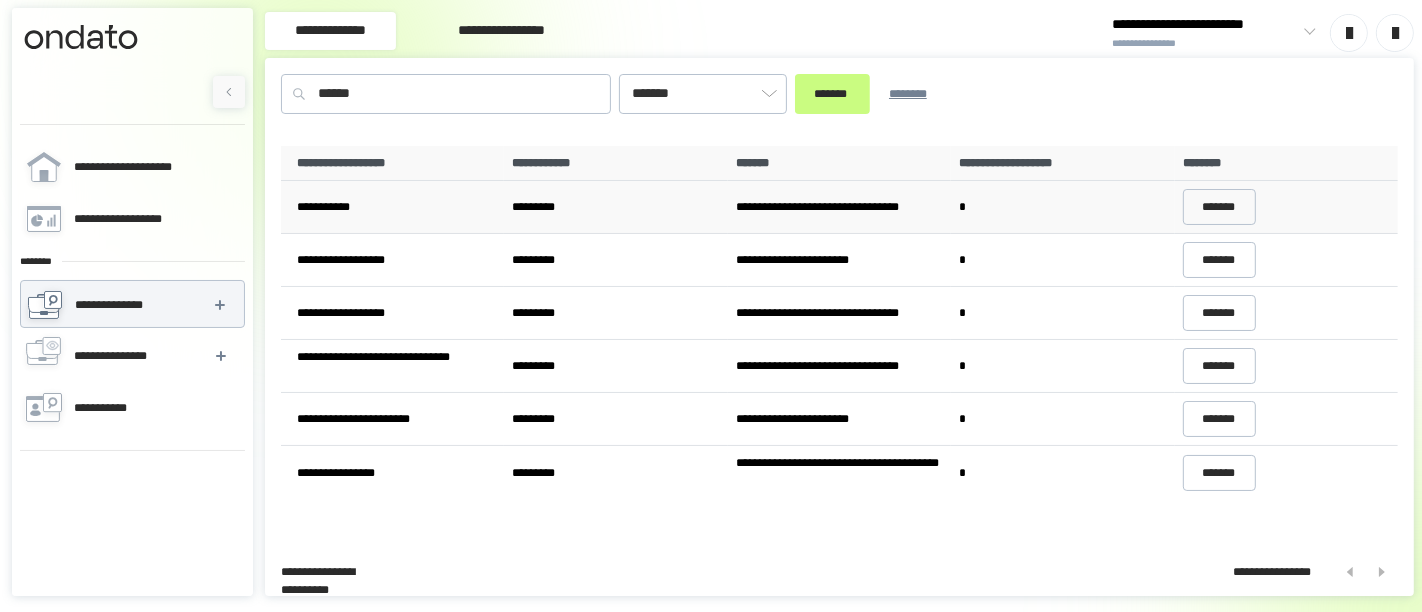 click on "*******" at bounding box center [1286, 207] 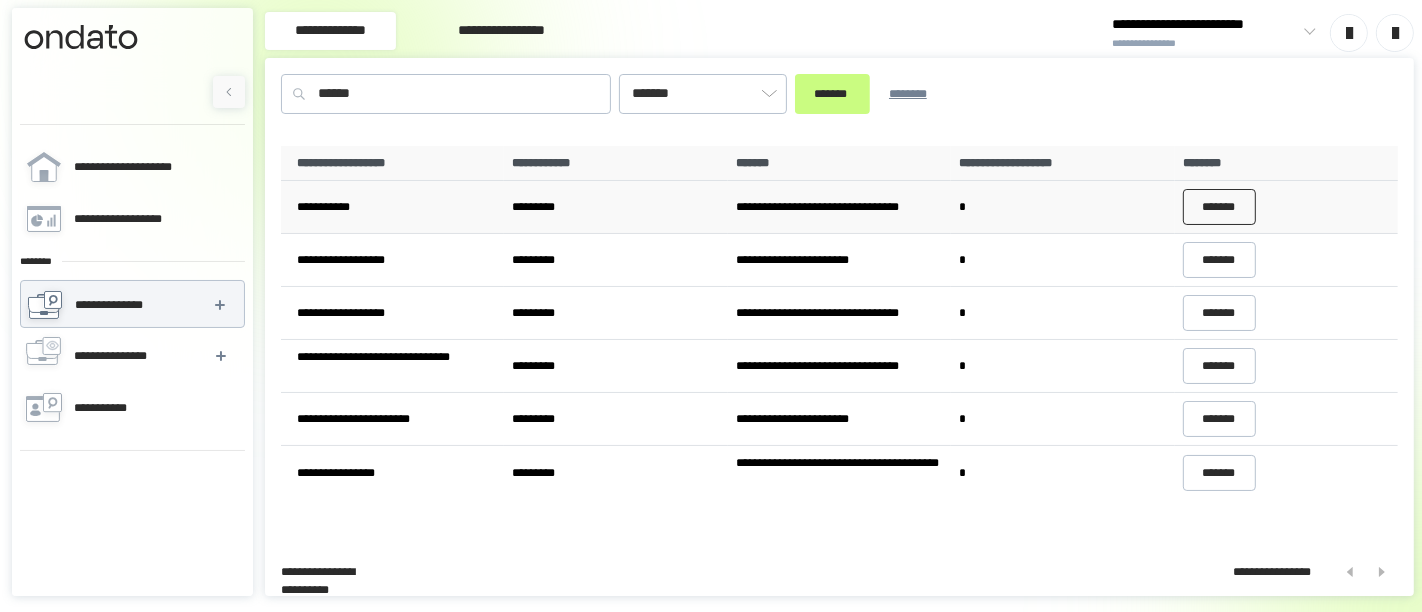 click on "*******" at bounding box center (1220, 207) 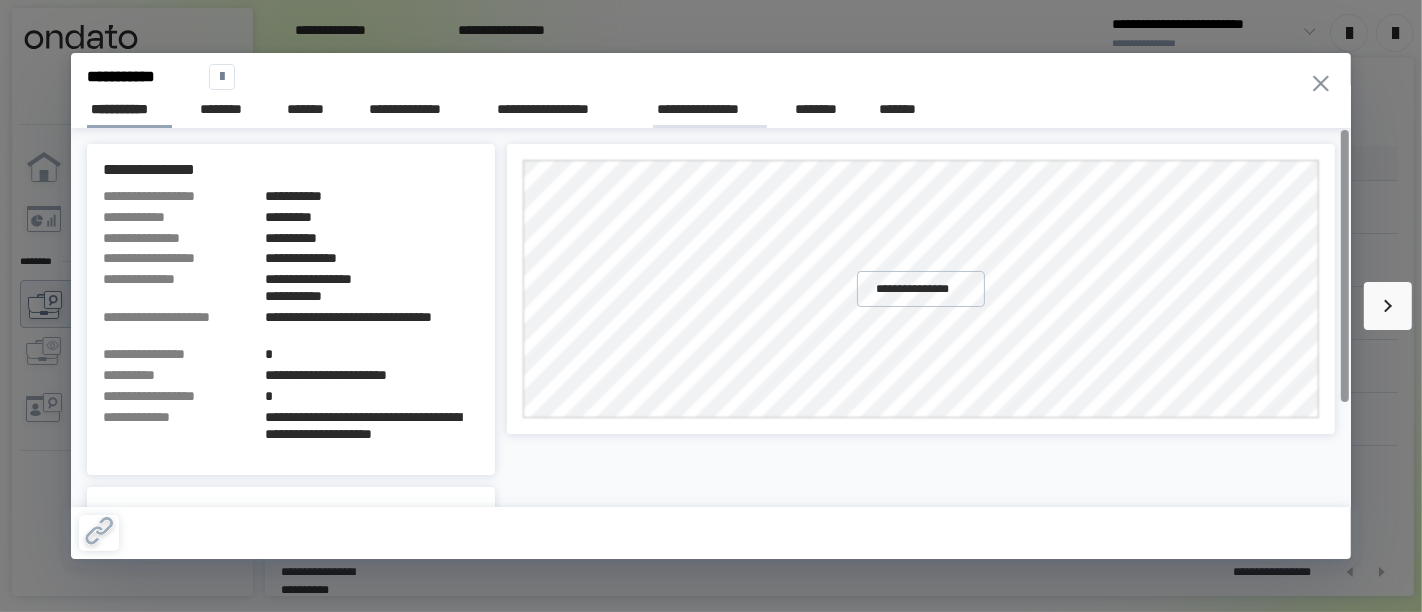 click on "**********" at bounding box center [710, 109] 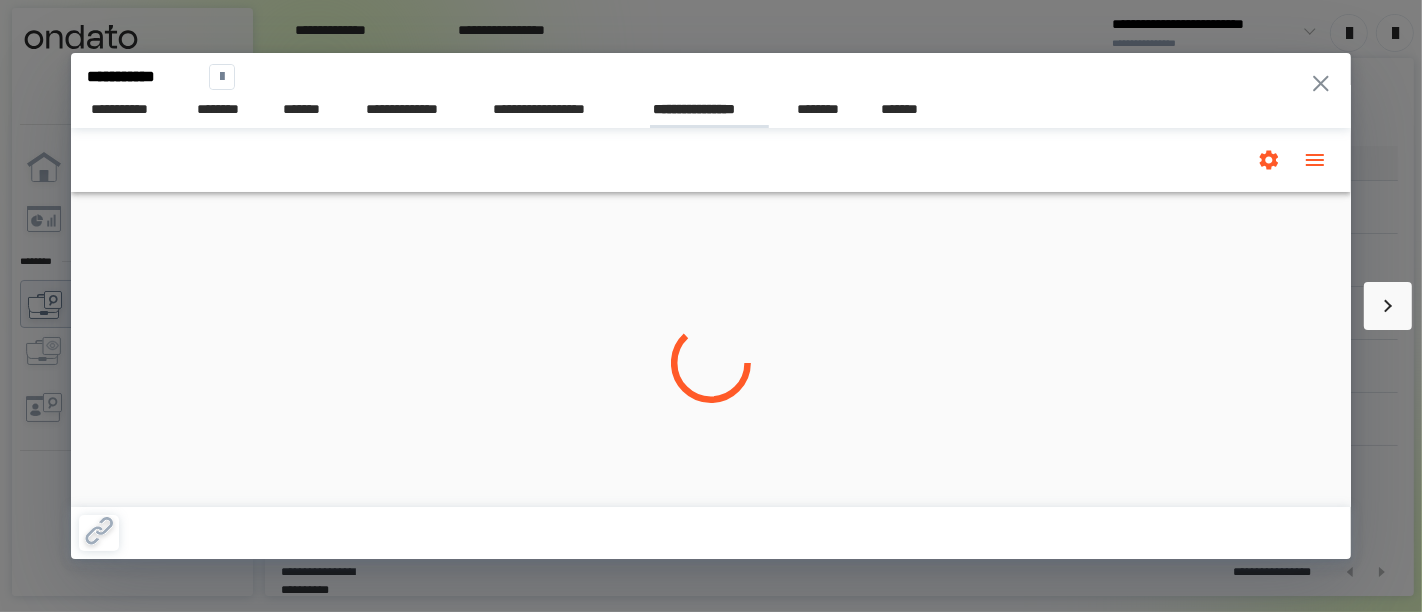 scroll, scrollTop: 0, scrollLeft: 0, axis: both 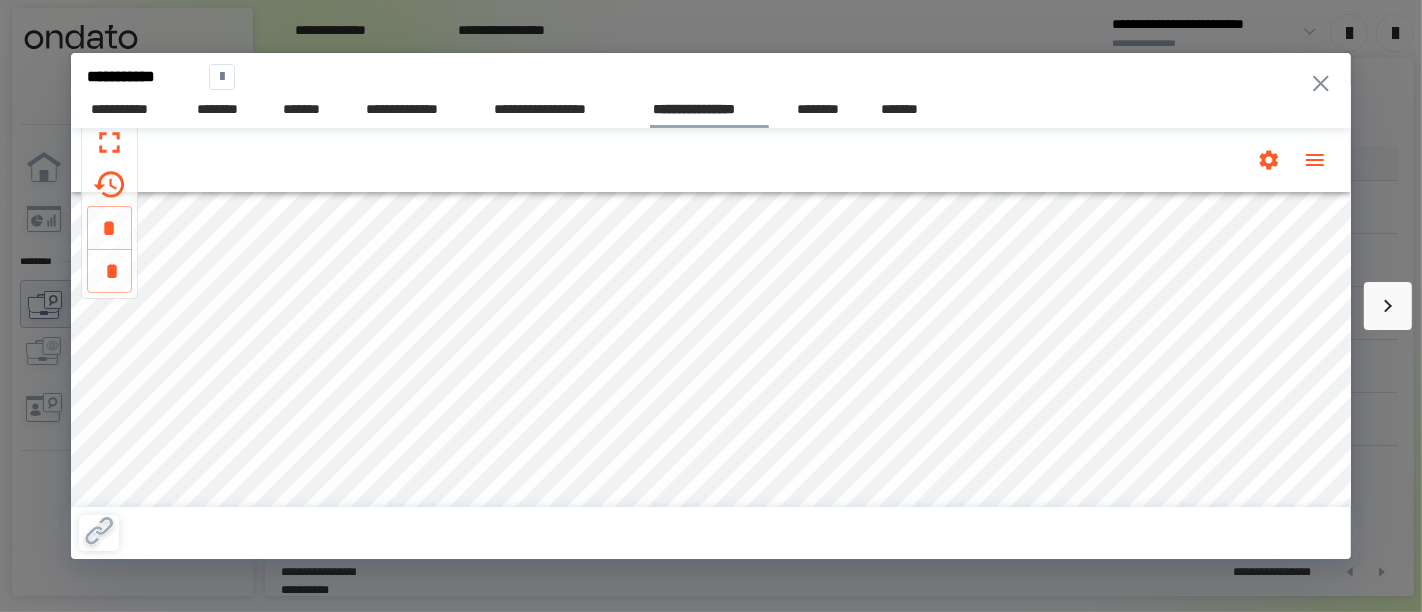click 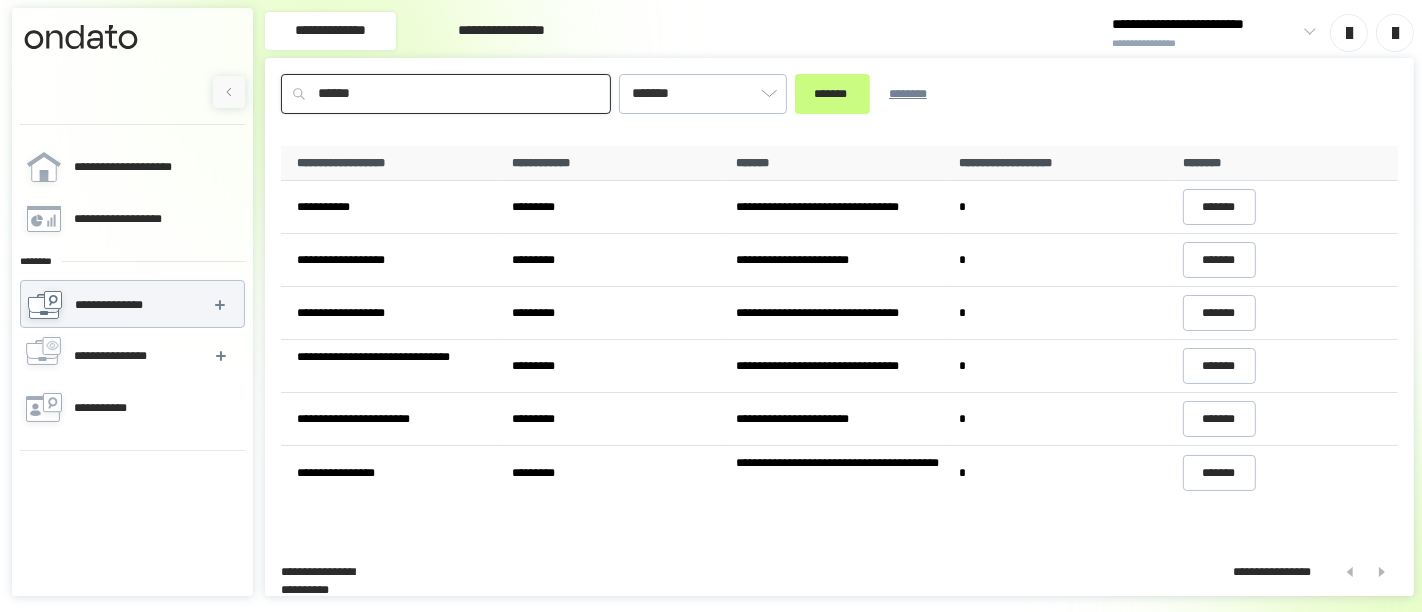 click on "******" at bounding box center (446, 94) 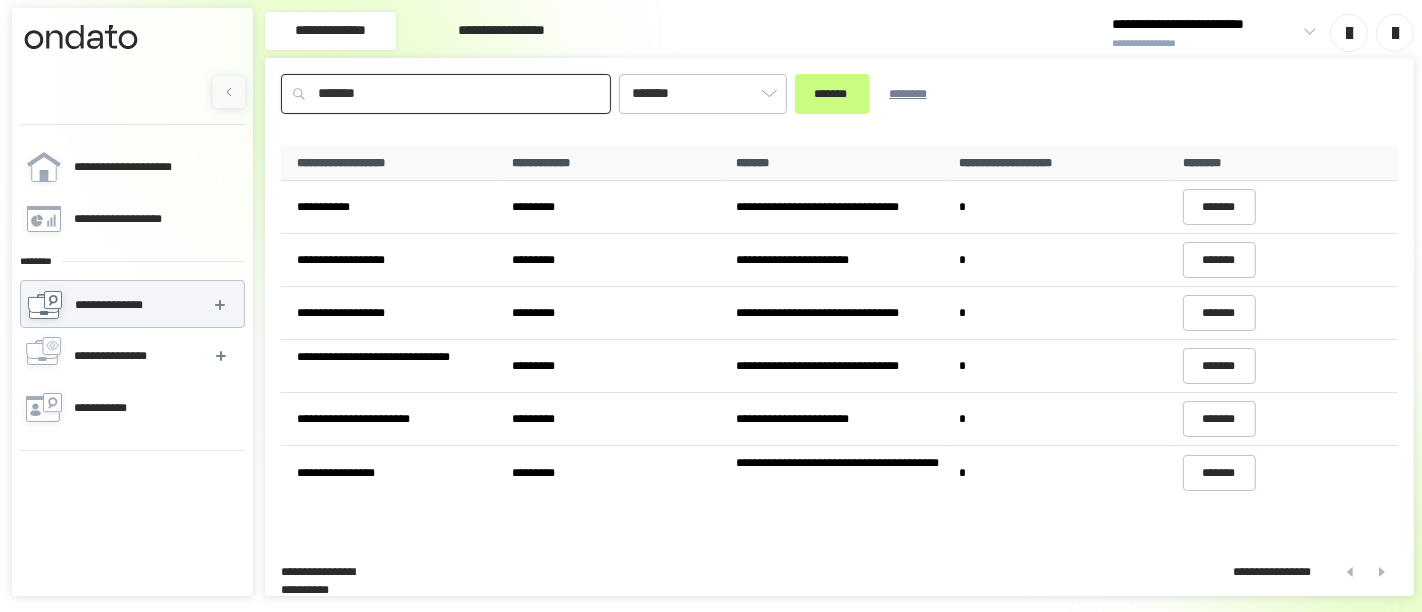 type on "*******" 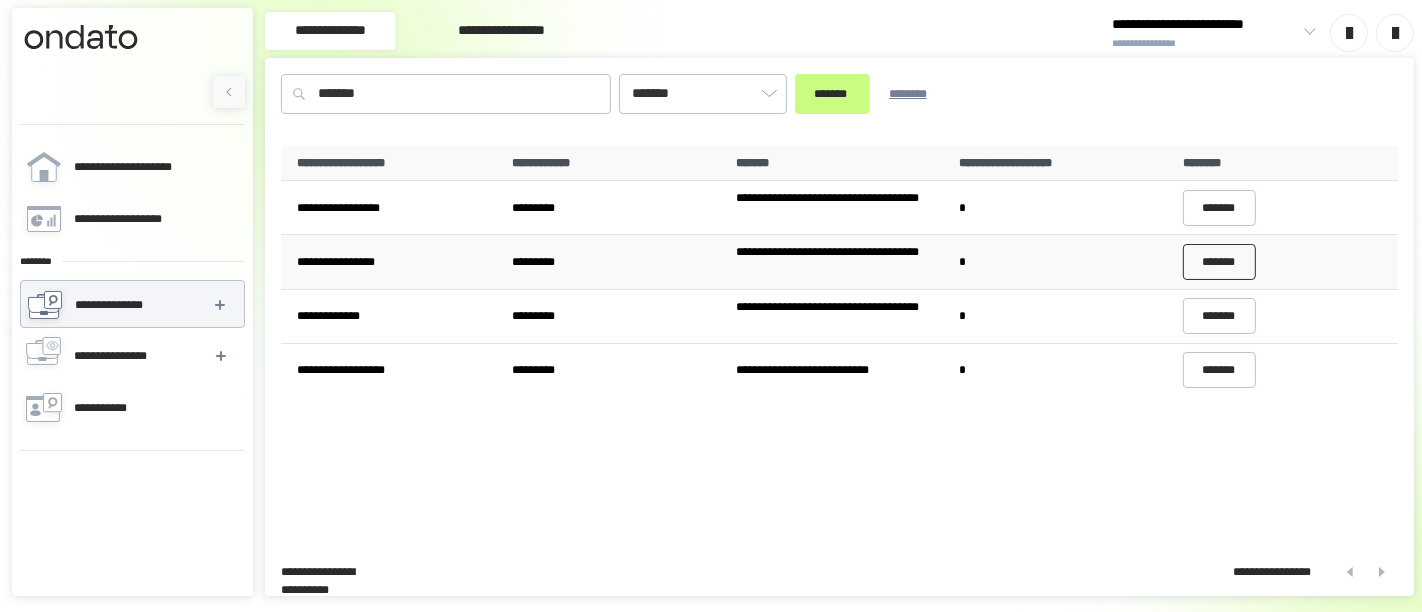 click on "*******" at bounding box center [1220, 262] 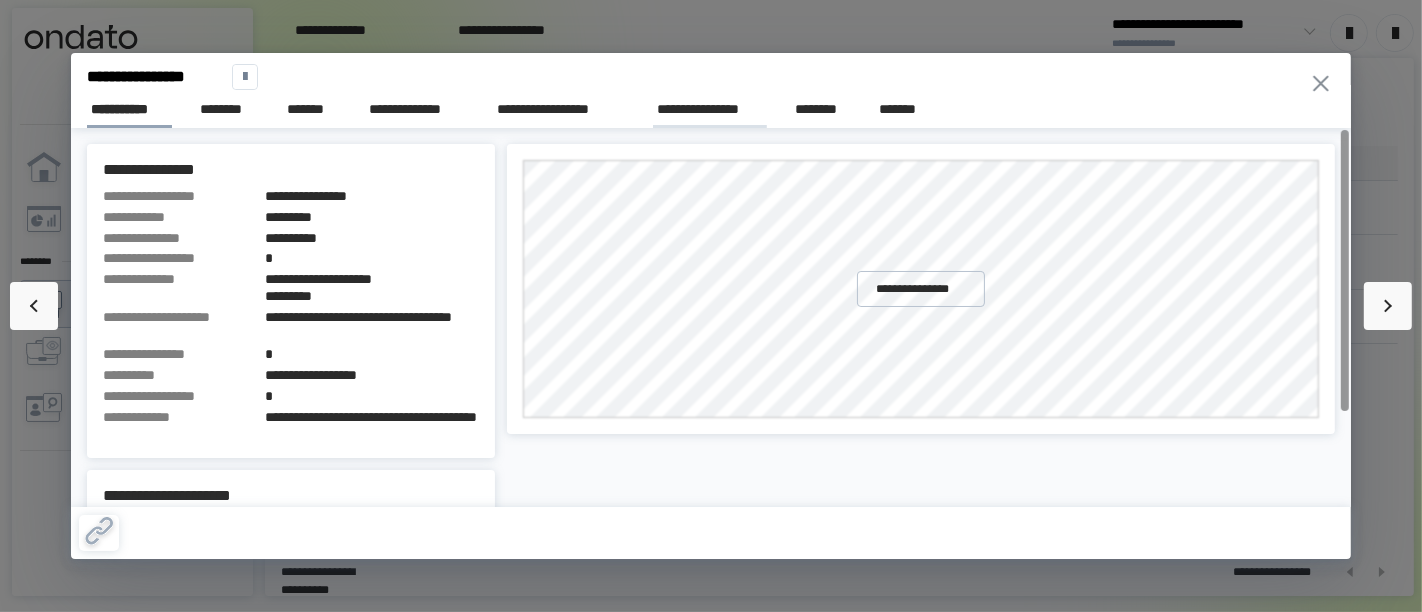 click on "**********" at bounding box center [710, 109] 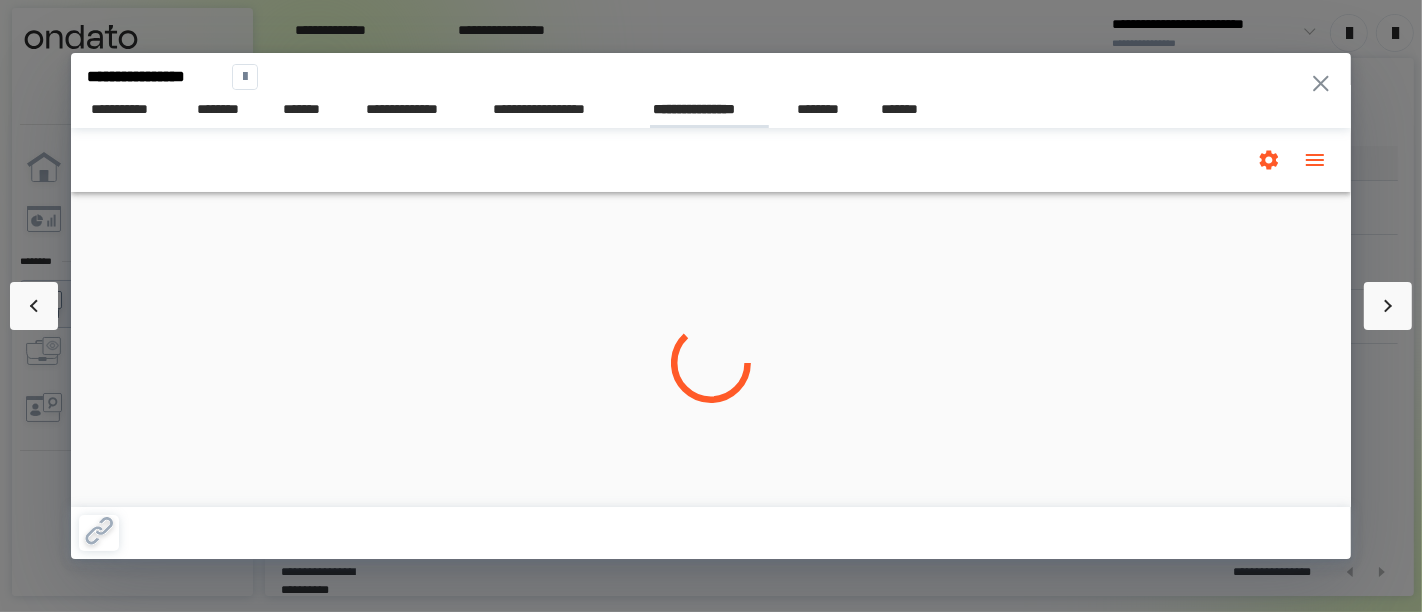 scroll, scrollTop: 0, scrollLeft: 0, axis: both 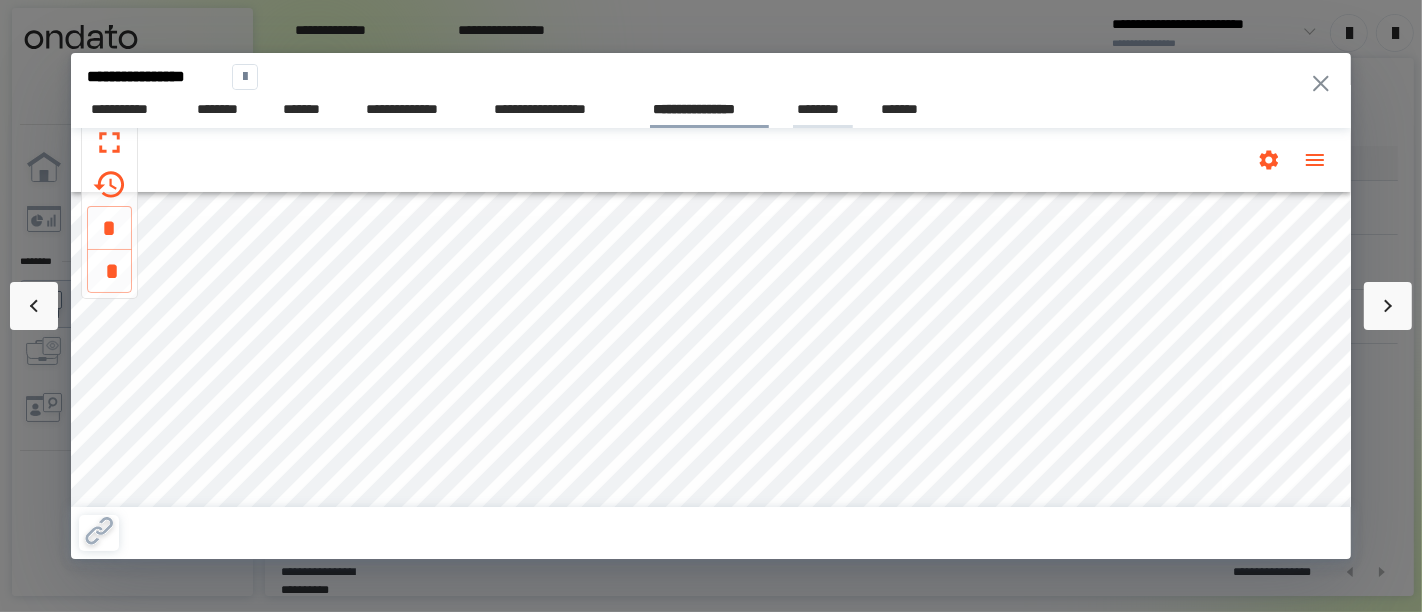 click on "********" at bounding box center [823, 109] 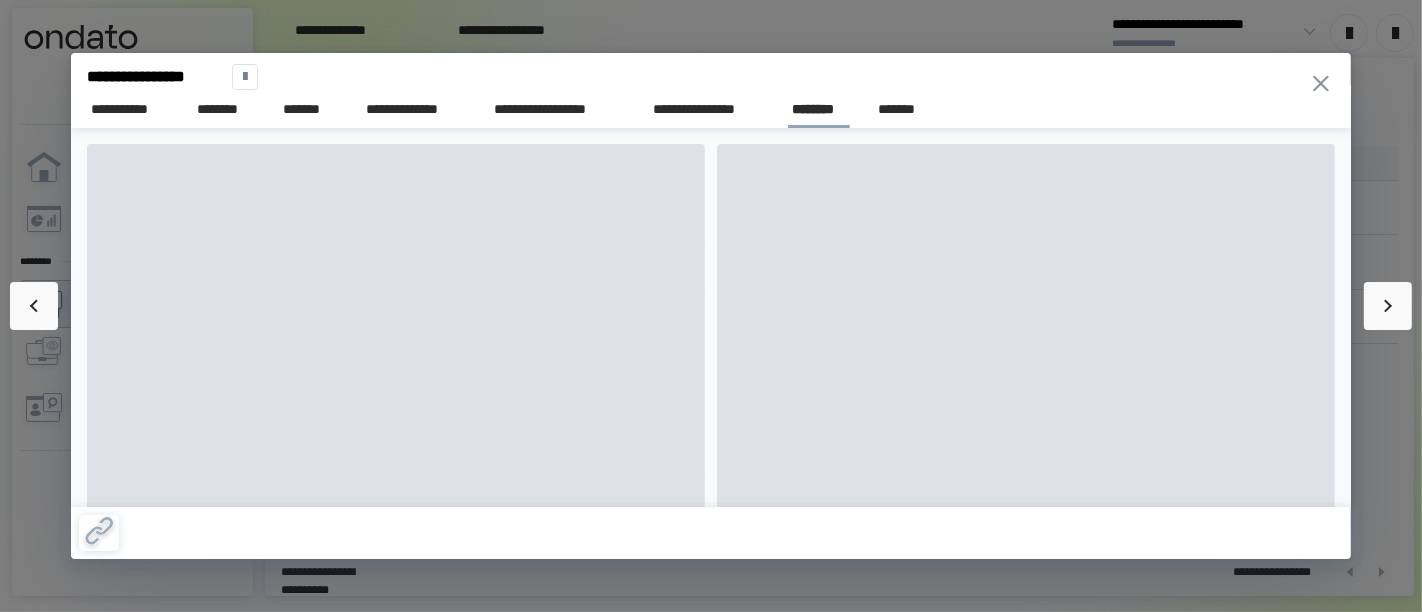 scroll, scrollTop: 0, scrollLeft: 0, axis: both 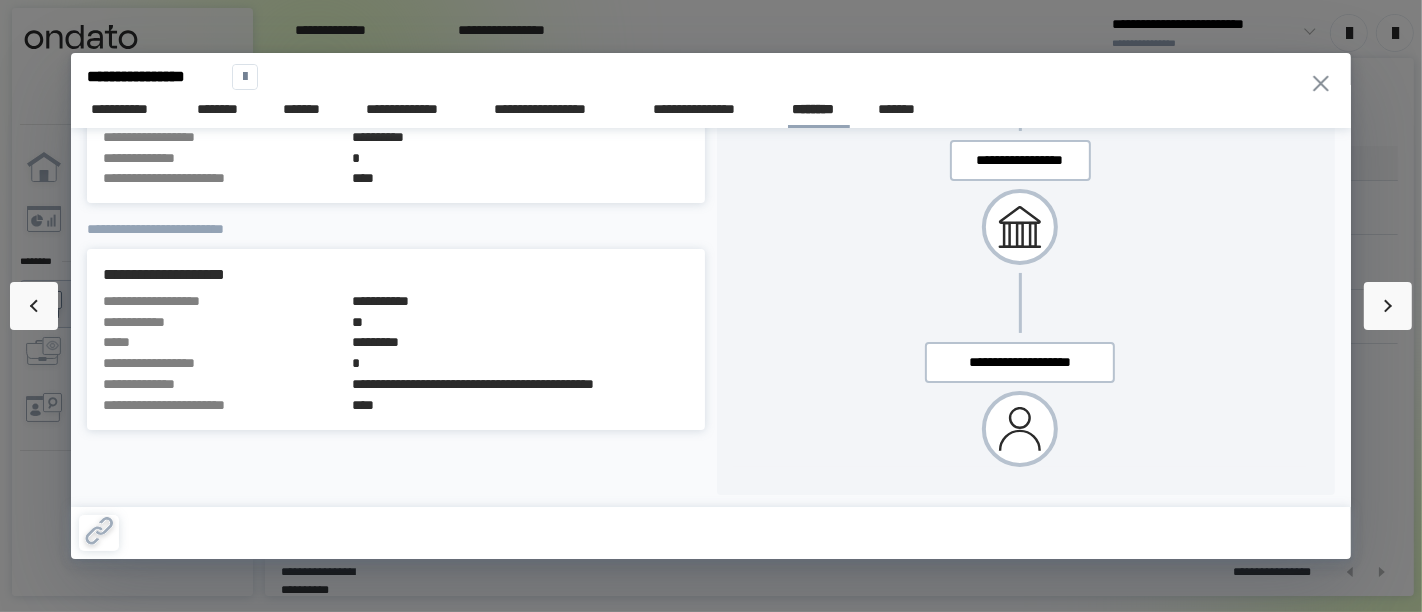 click 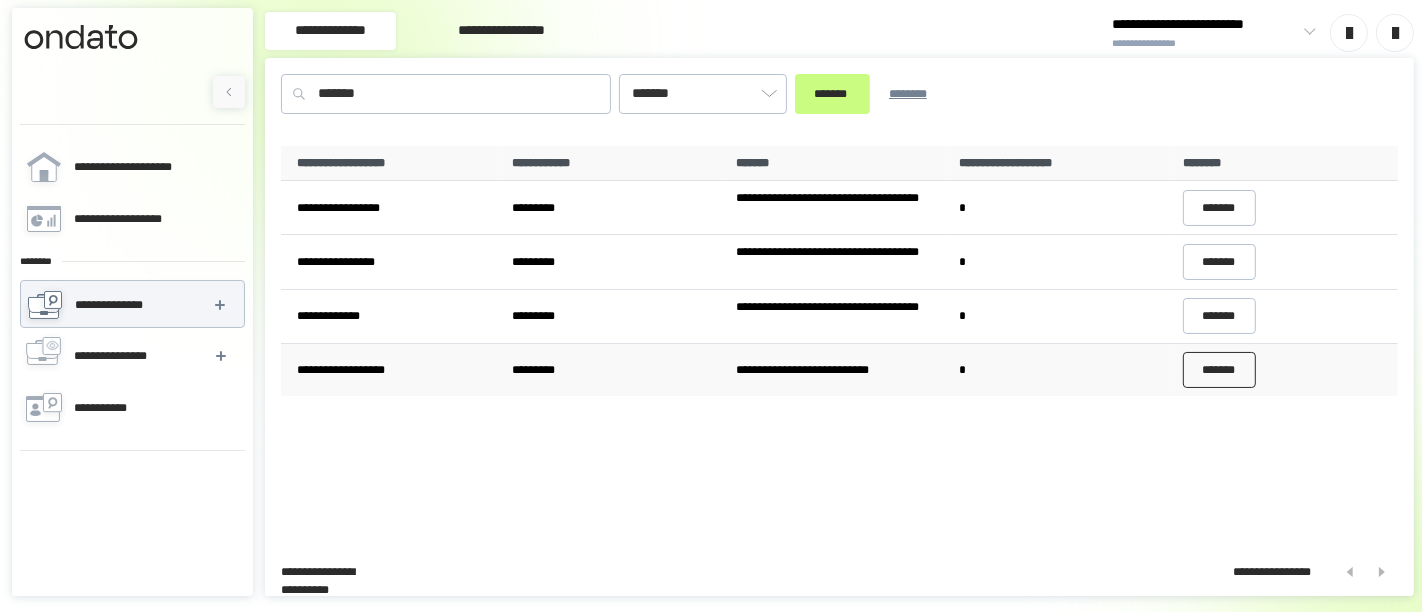 click on "*******" at bounding box center [1220, 370] 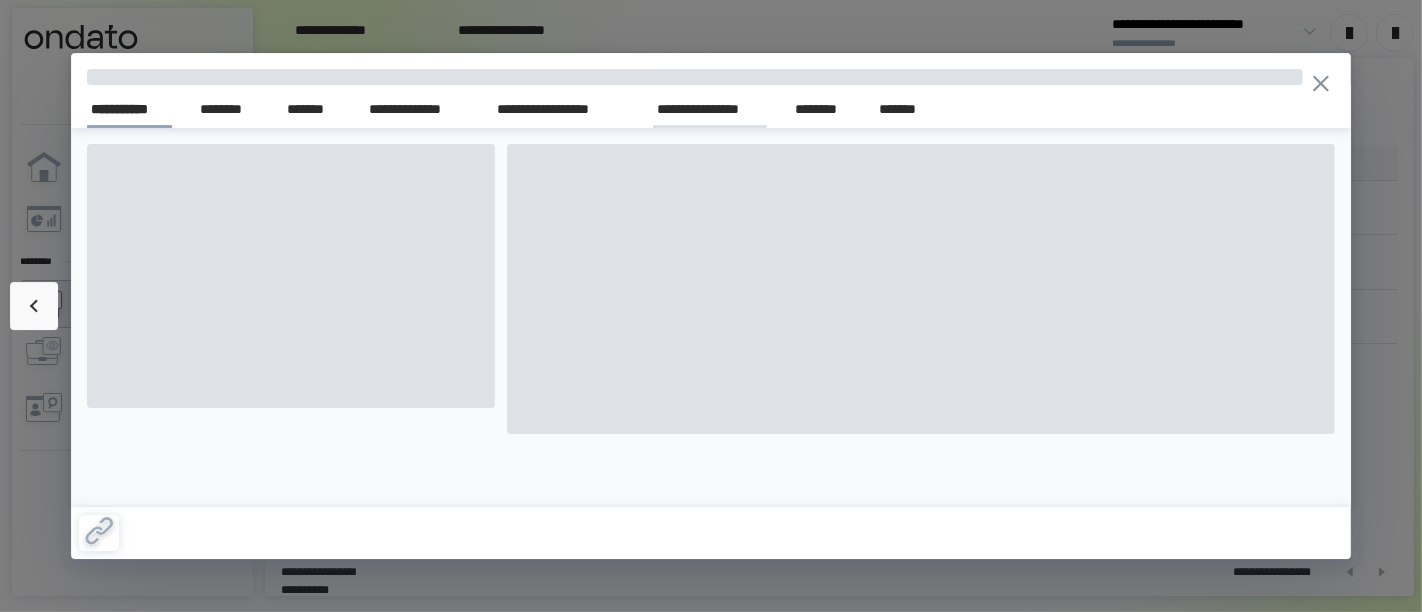 click on "**********" at bounding box center (710, 109) 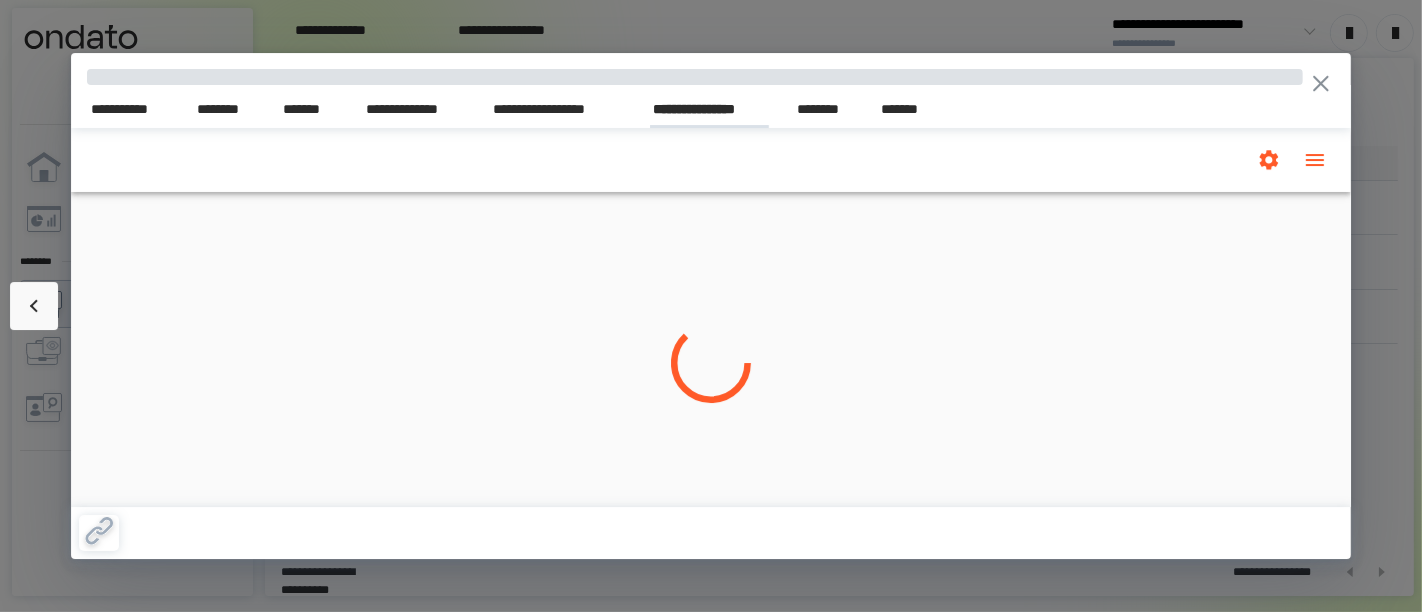 scroll, scrollTop: 0, scrollLeft: 0, axis: both 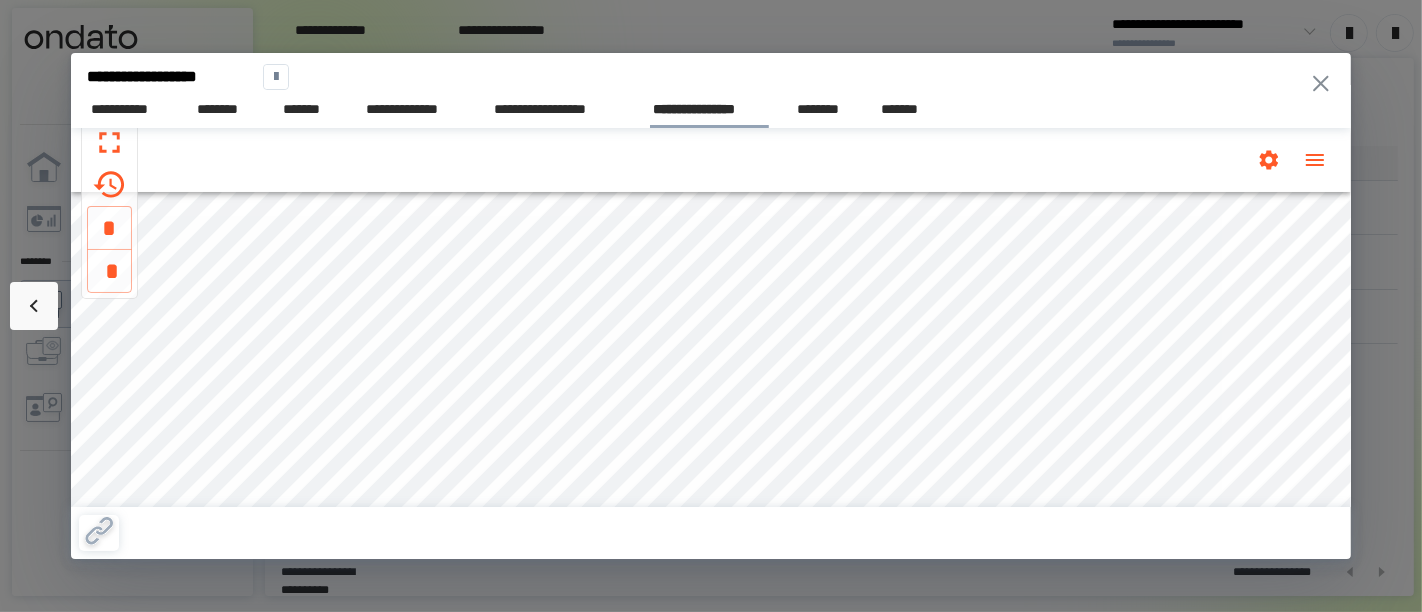 click on "**********" at bounding box center [711, 106] 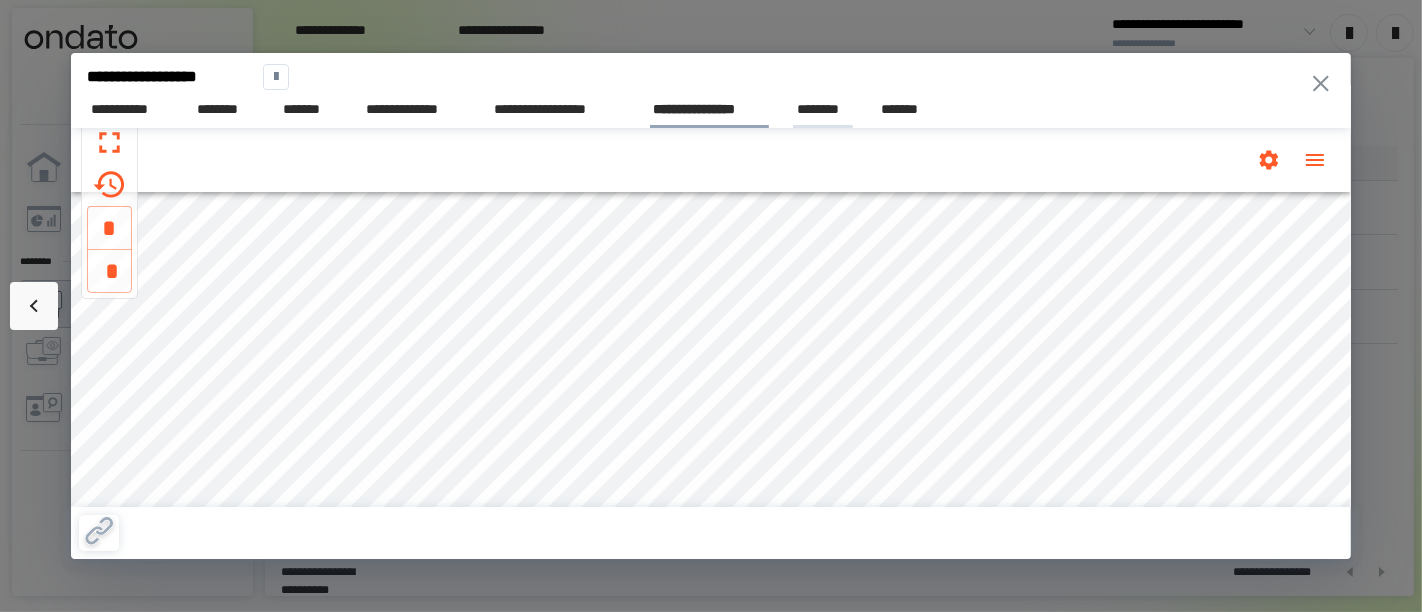 click on "********" at bounding box center (823, 109) 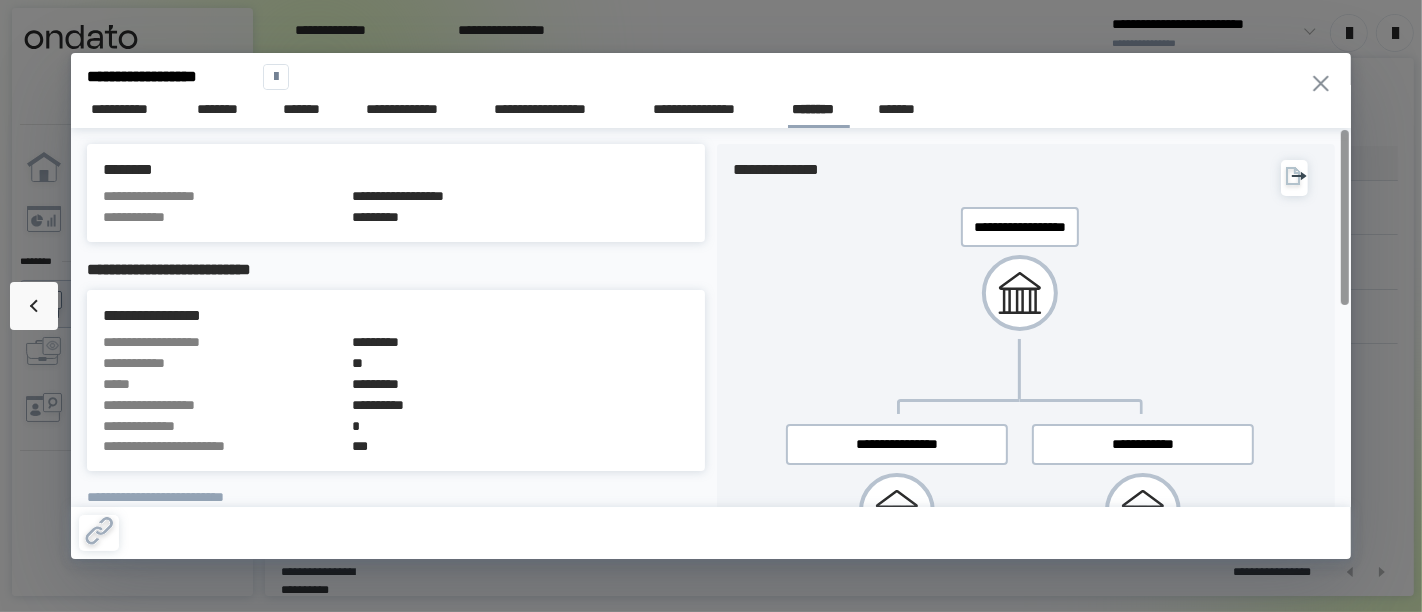 scroll, scrollTop: 0, scrollLeft: 0, axis: both 